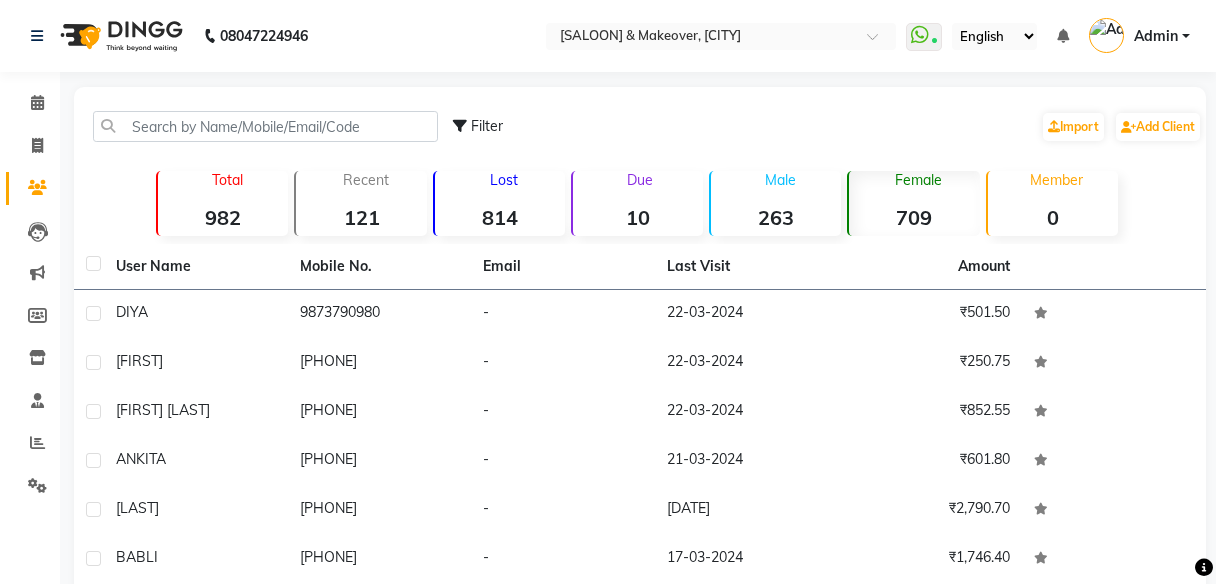 scroll, scrollTop: 282, scrollLeft: 0, axis: vertical 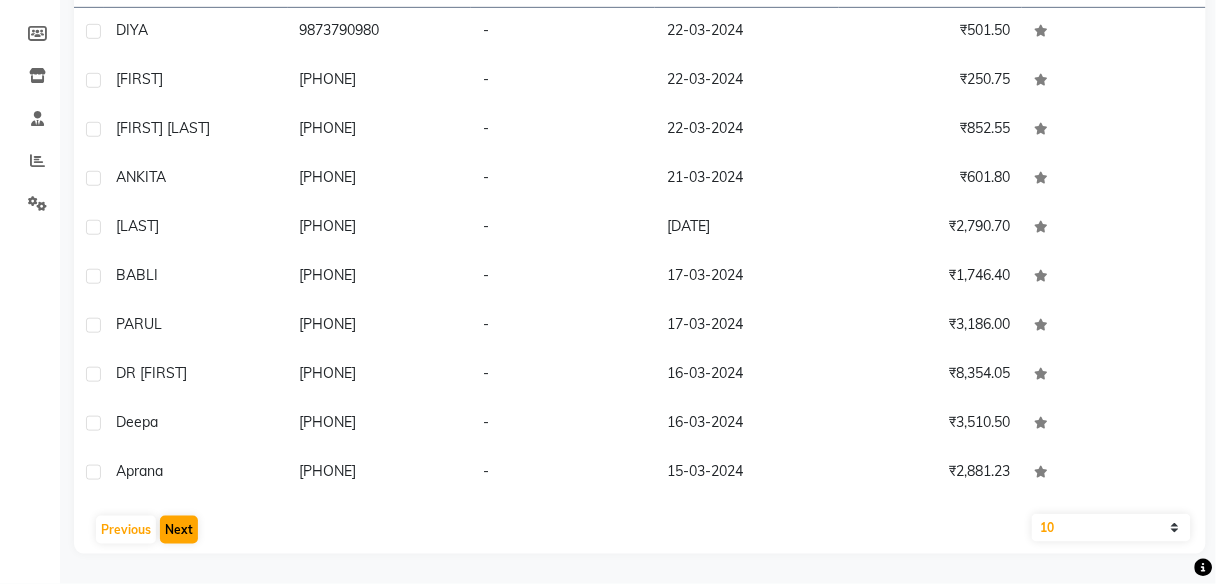 click on "Next" 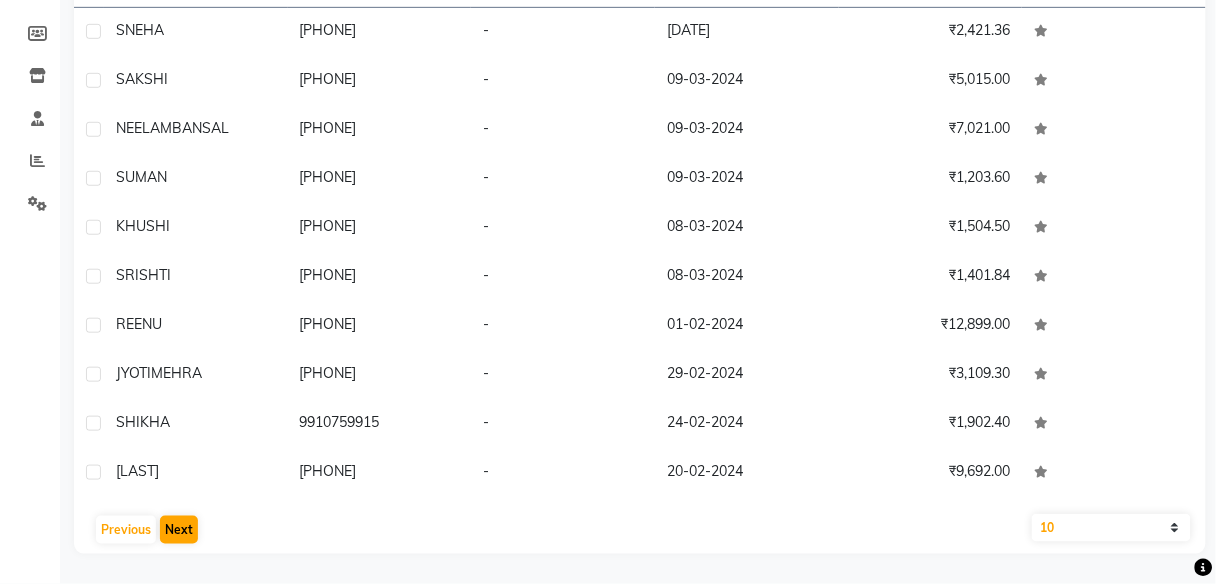 click on "Next" 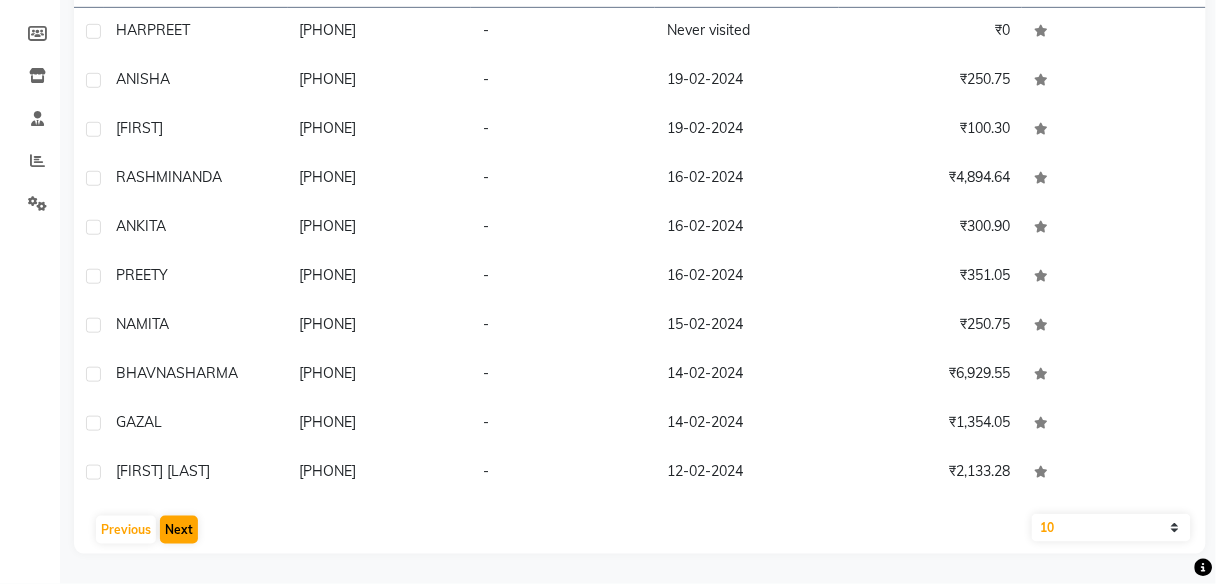 click on "Next" 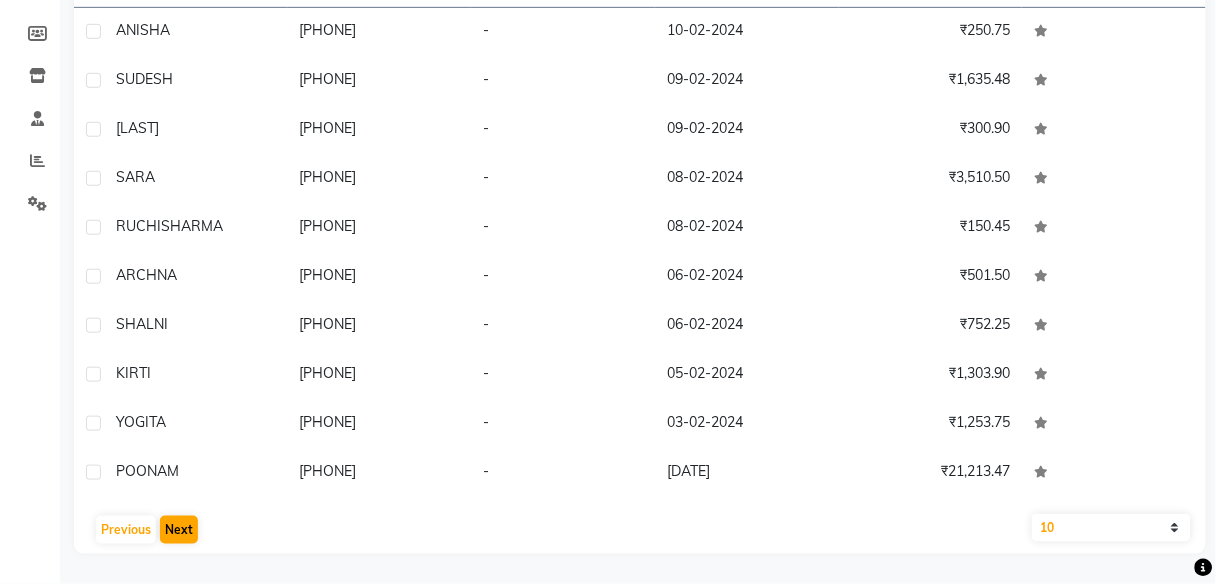 click on "Next" 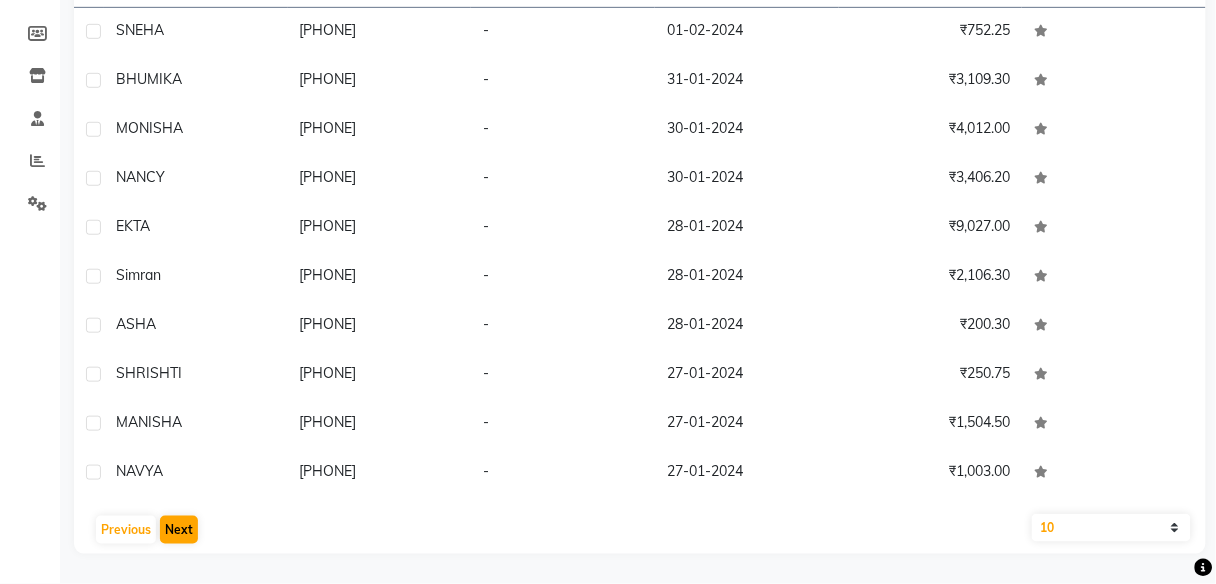 click on "Next" 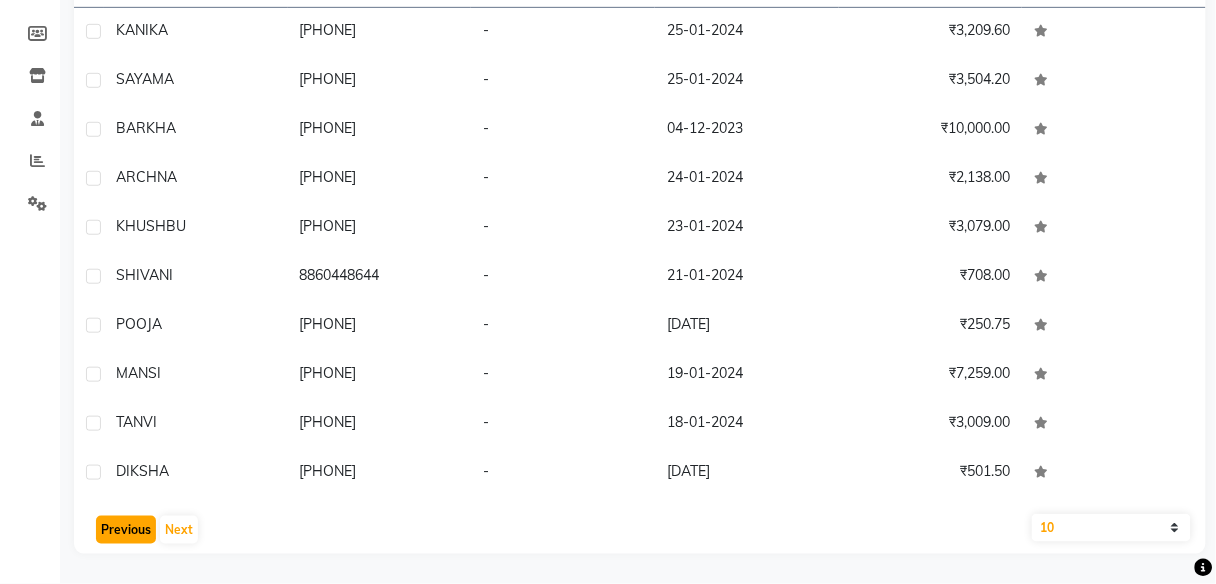 click on "Previous" 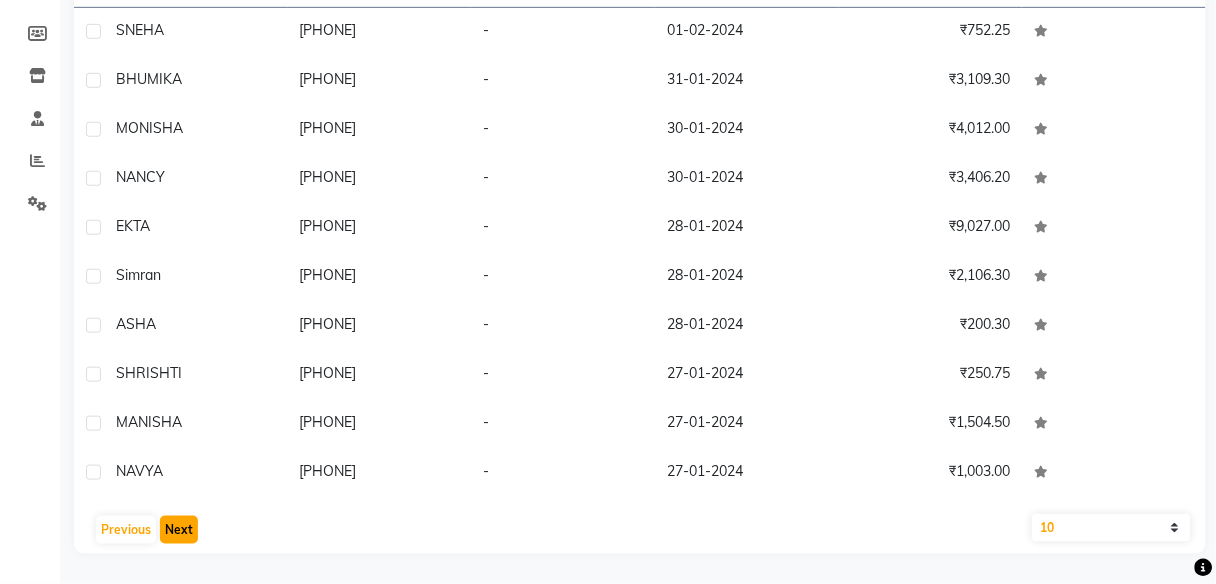 click on "Next" 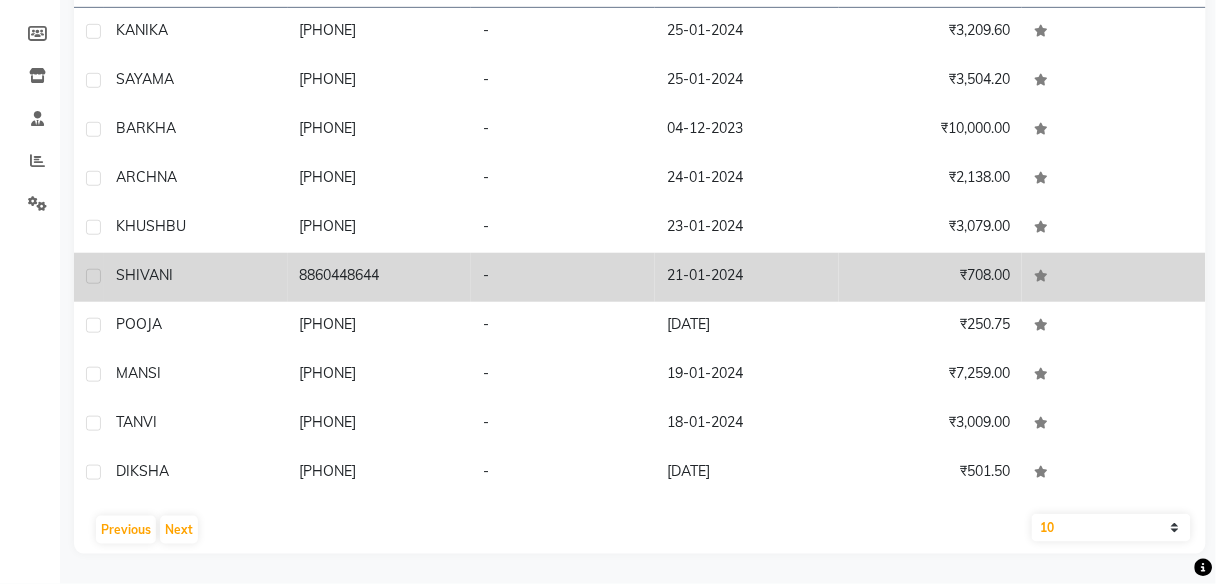 click on "SHIVANI" 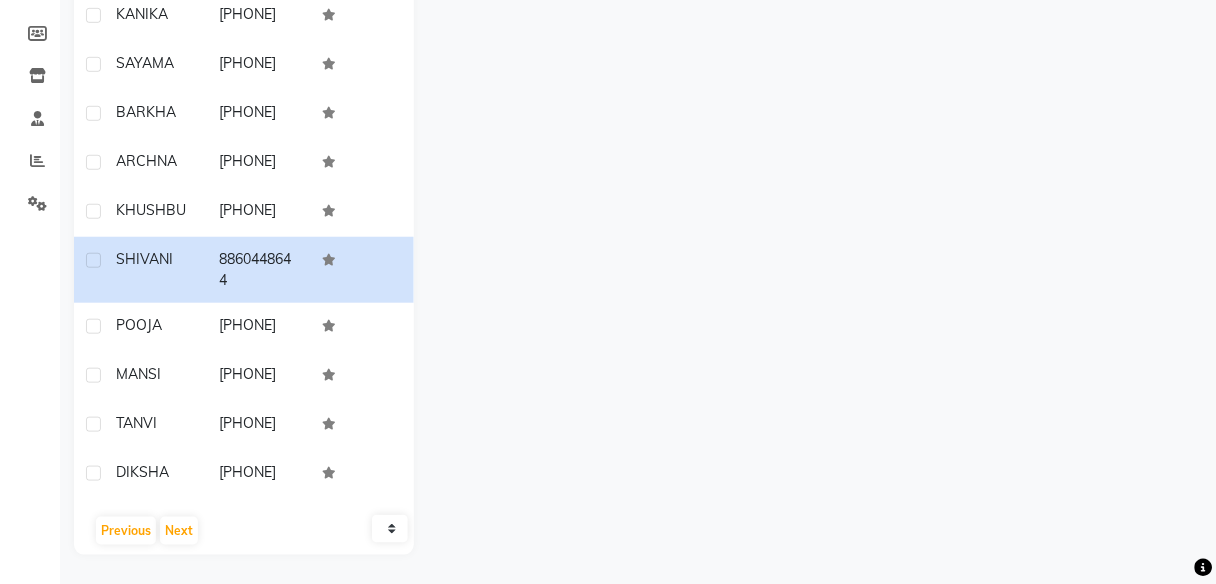 scroll, scrollTop: 0, scrollLeft: 0, axis: both 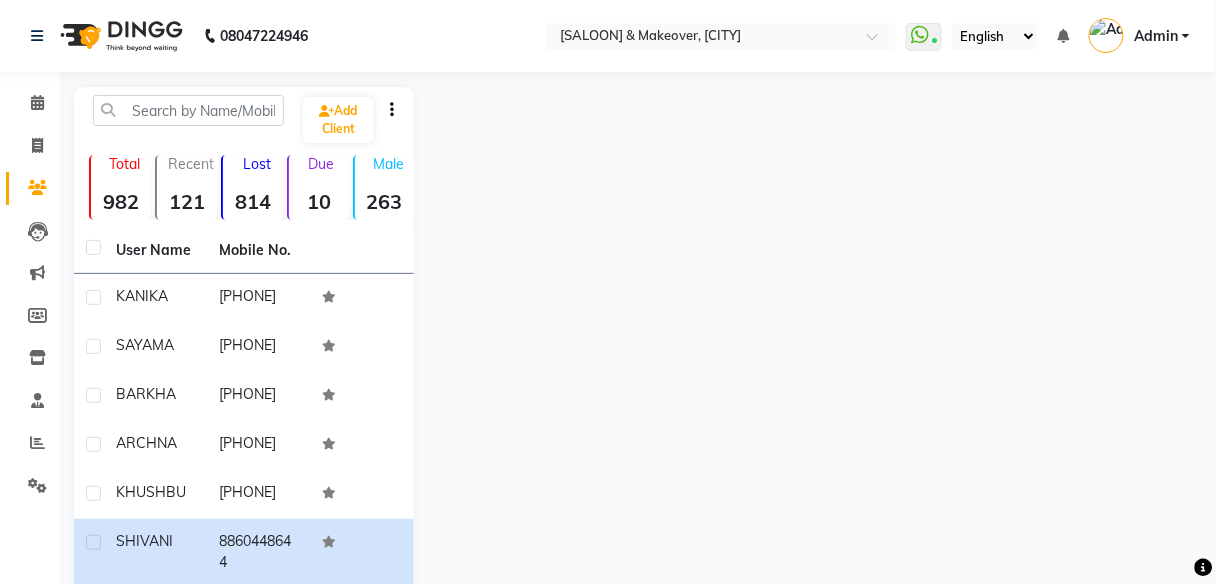 click on "Clients" 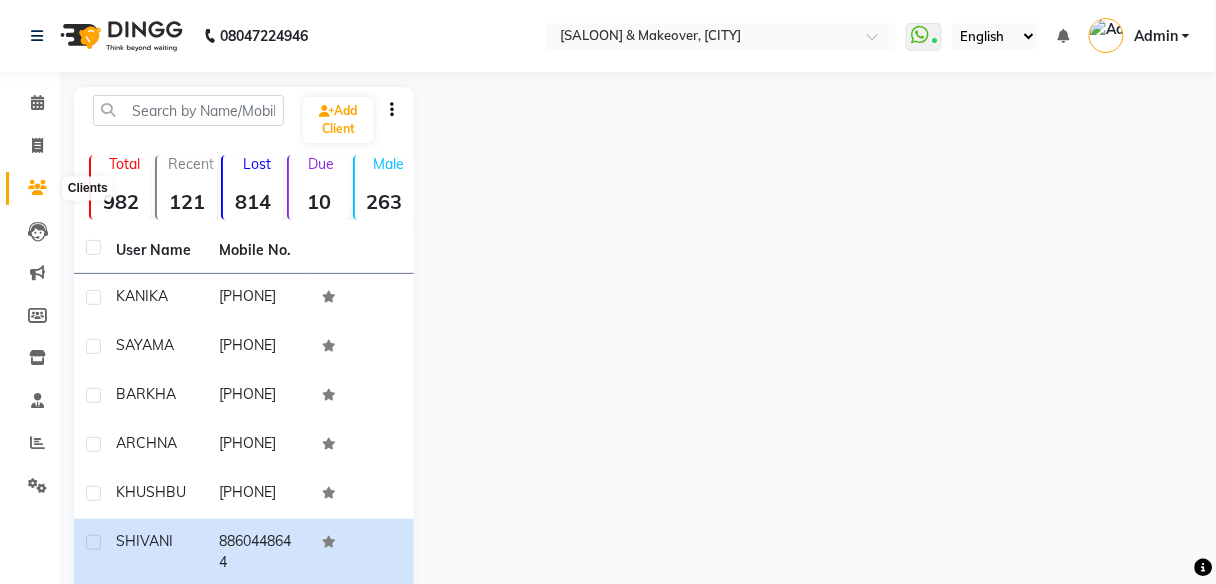 click 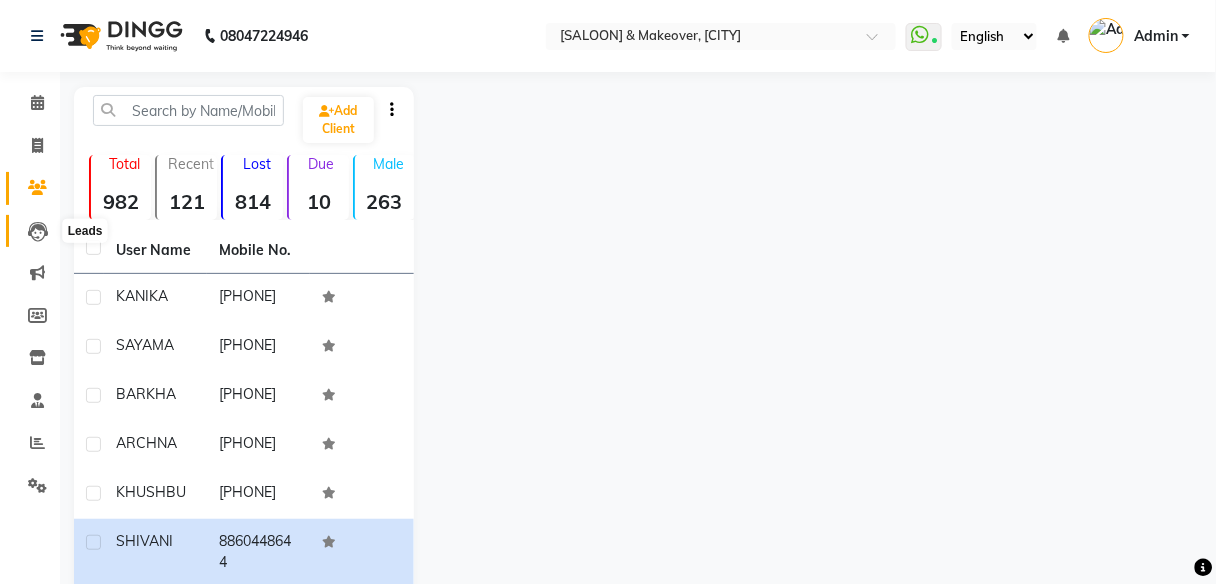 click 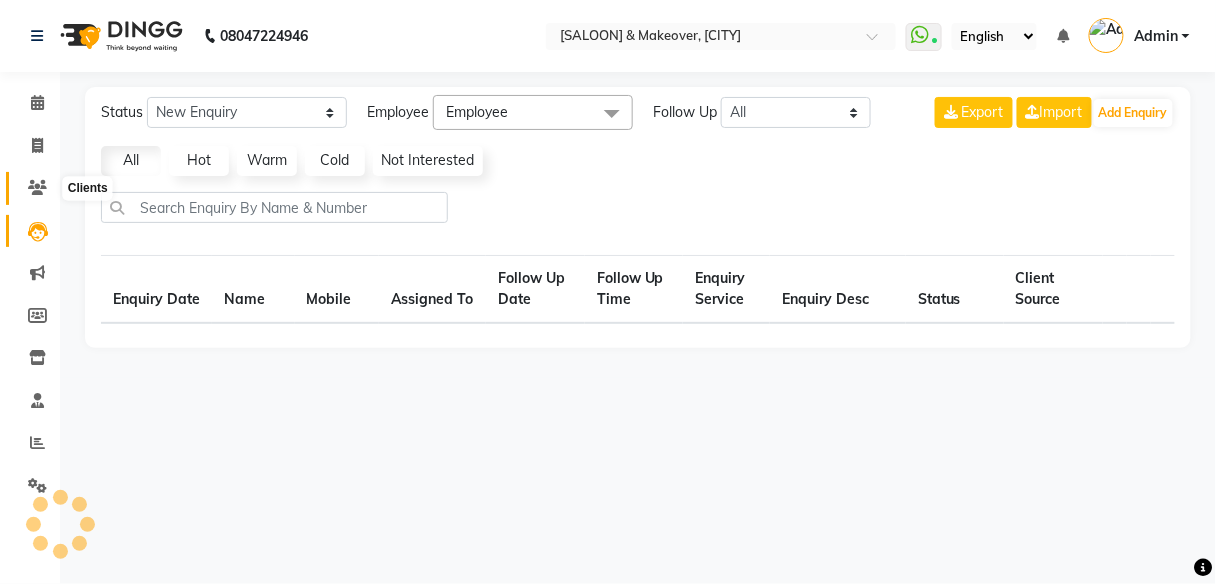 select on "10" 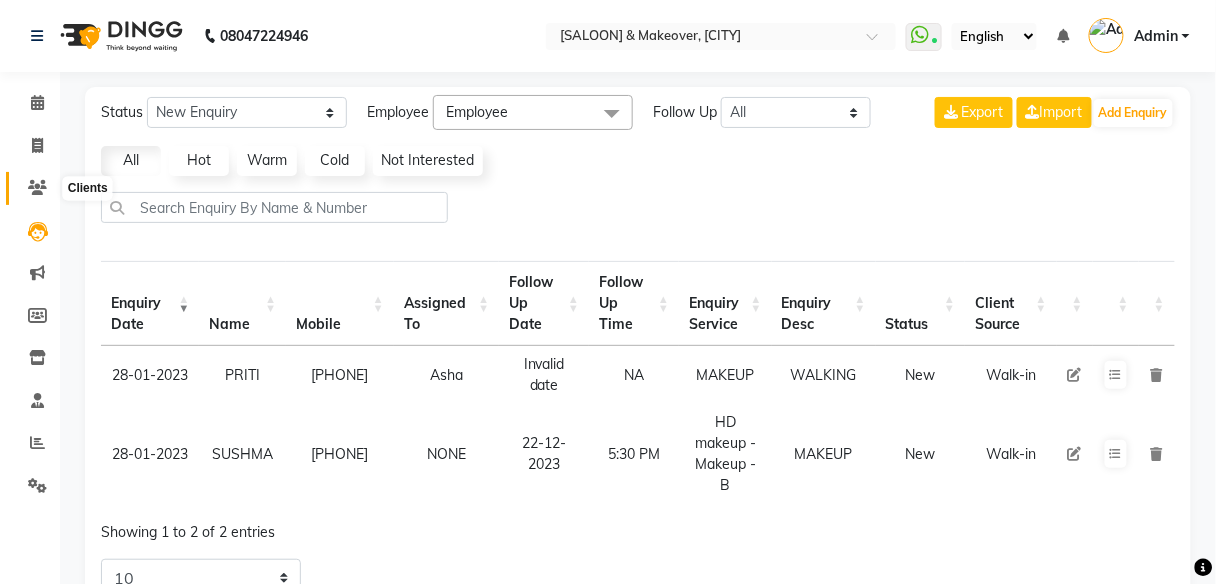 click 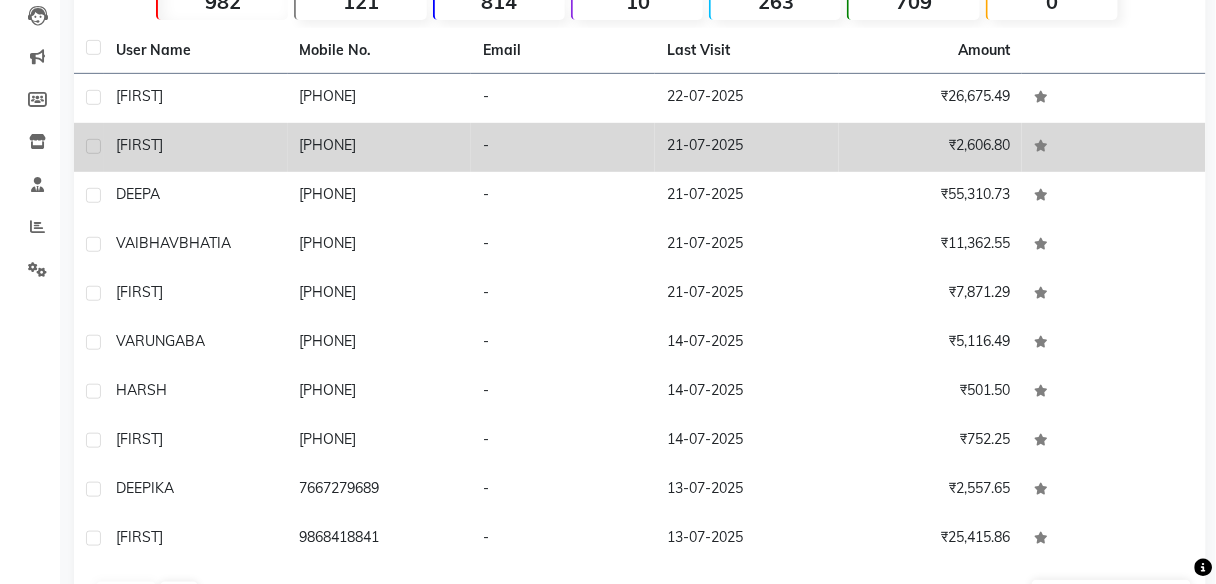 scroll, scrollTop: 282, scrollLeft: 0, axis: vertical 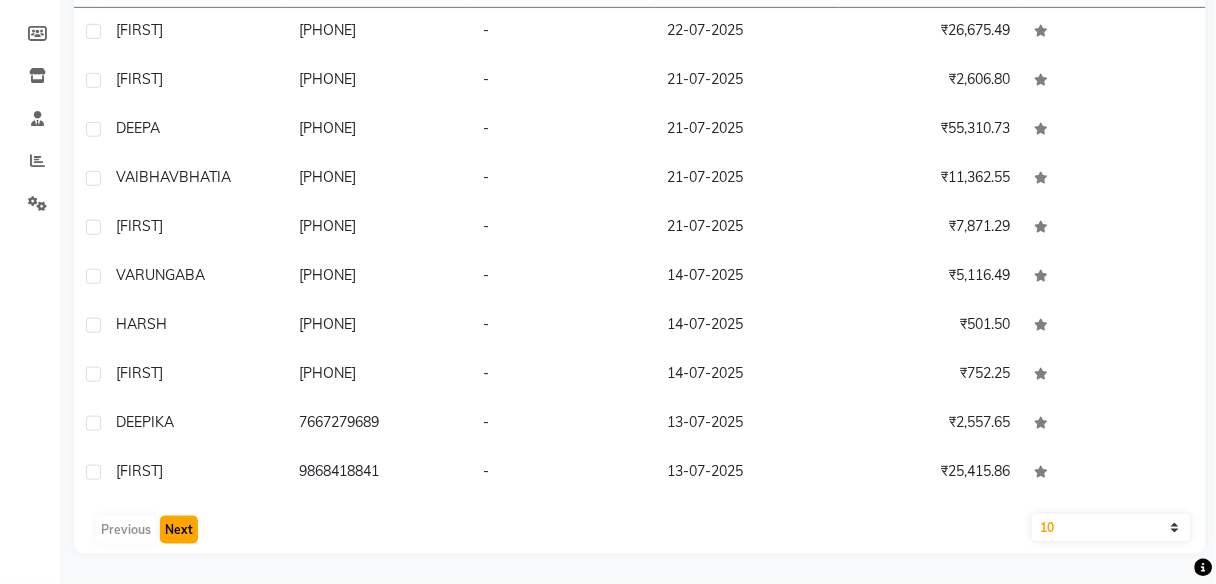 click on "Next" 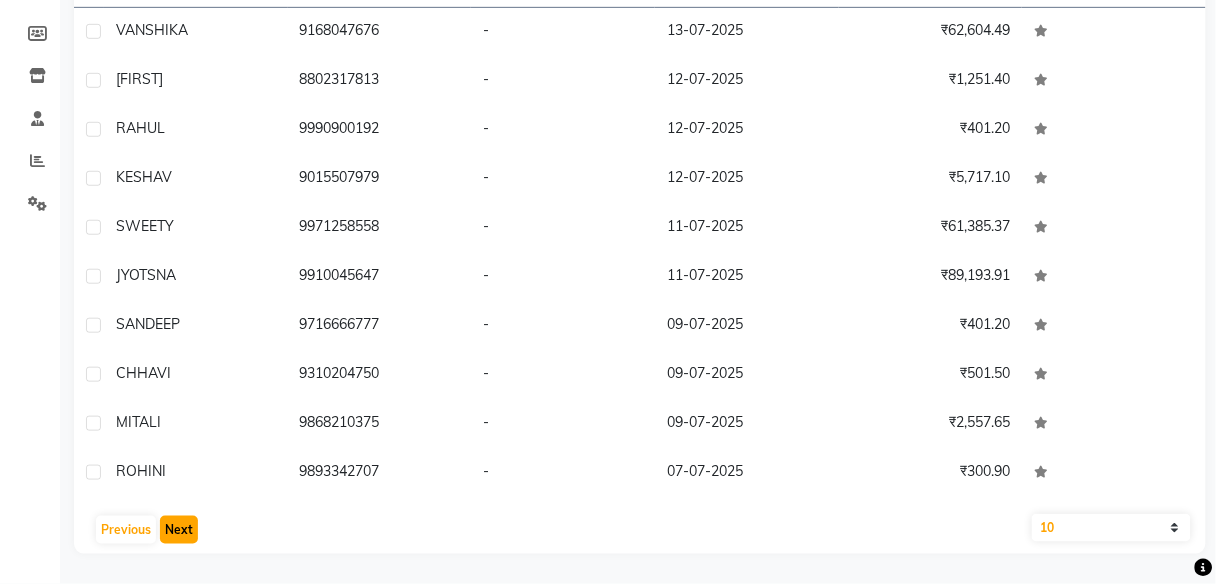 click on "Next" 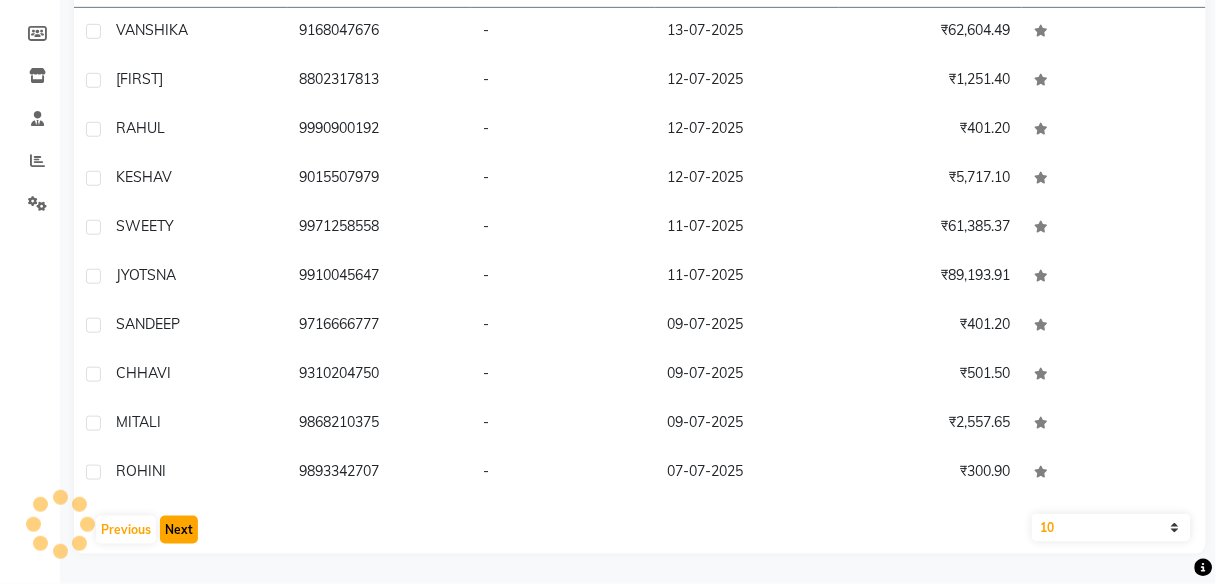 click on "Next" 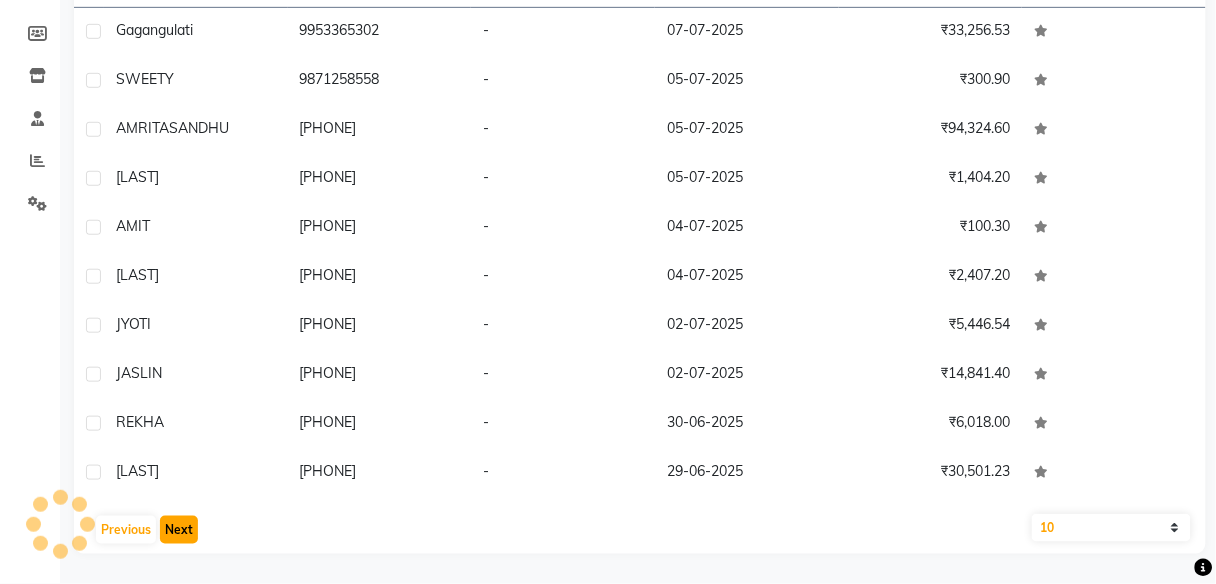 click on "Next" 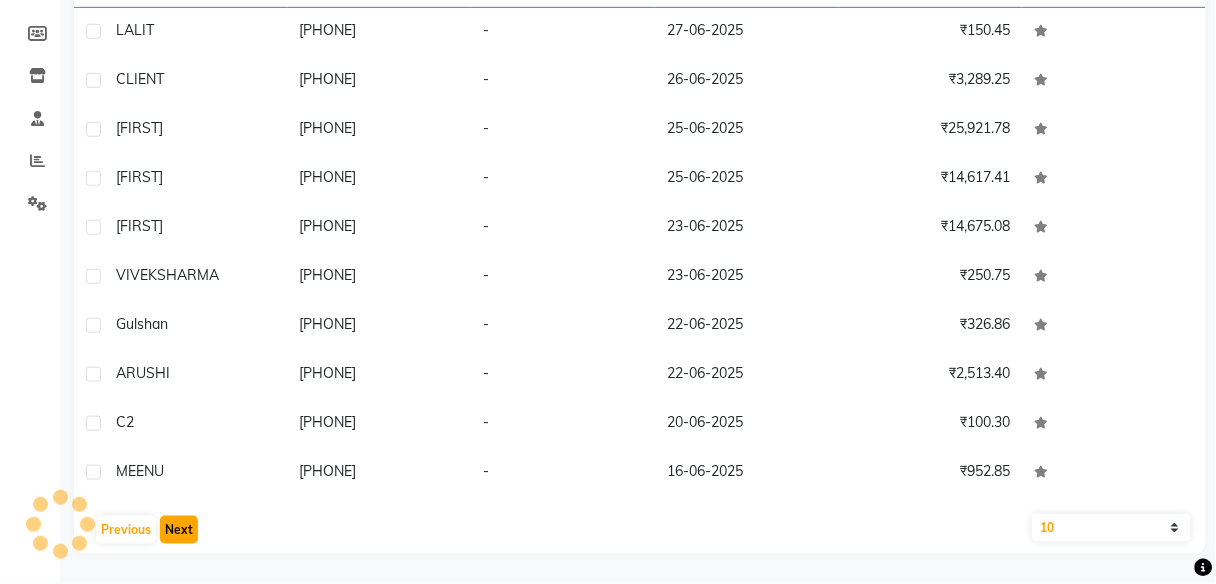 click on "Next" 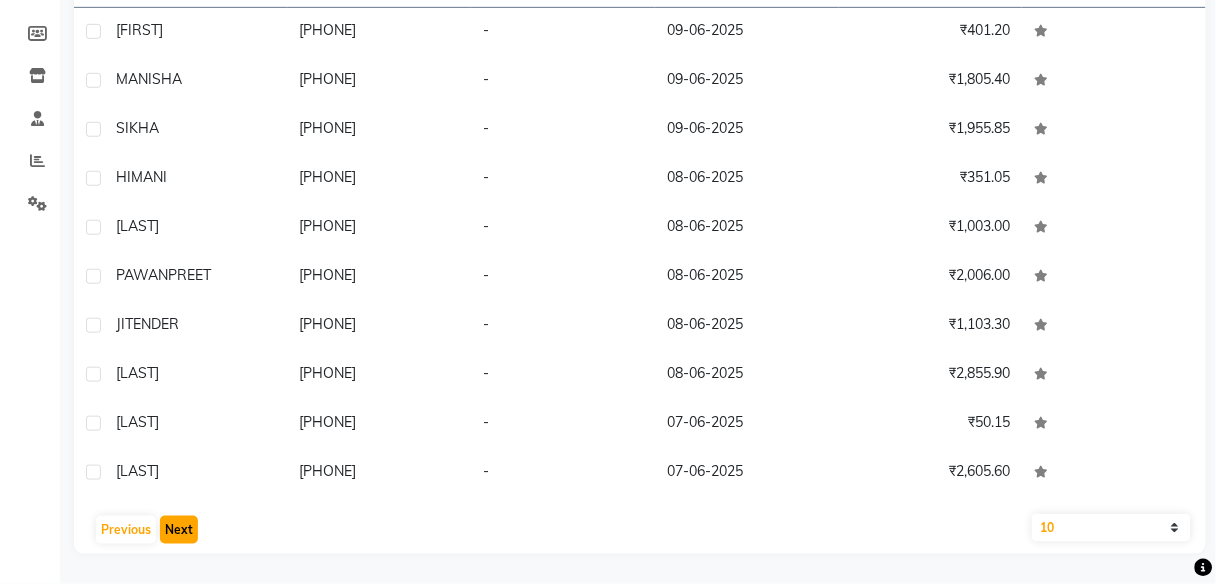 click on "Next" 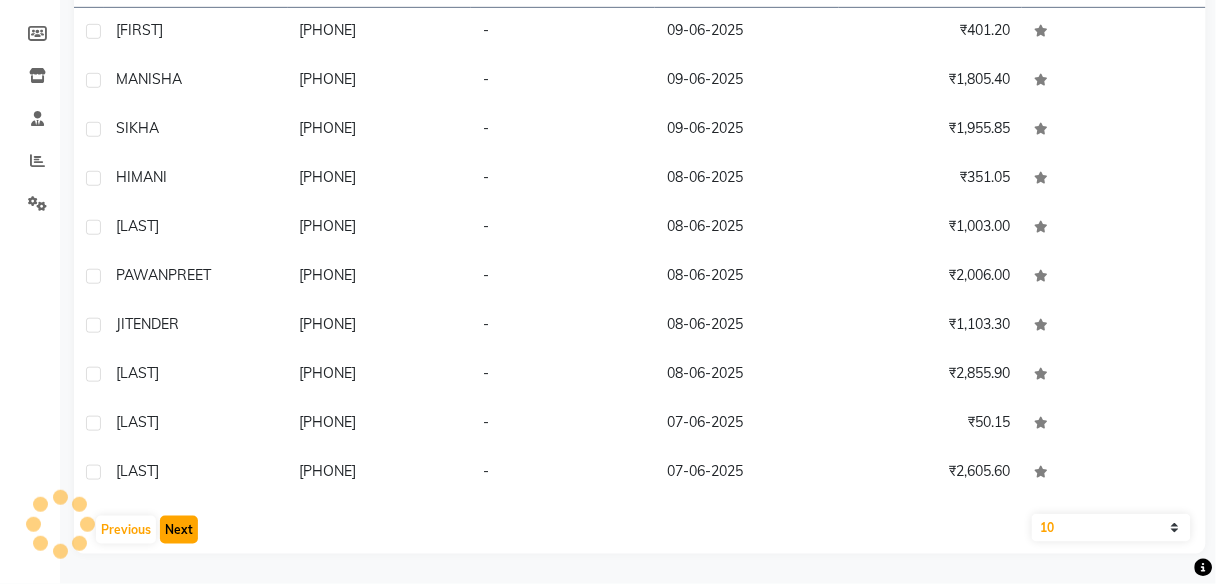 click on "Next" 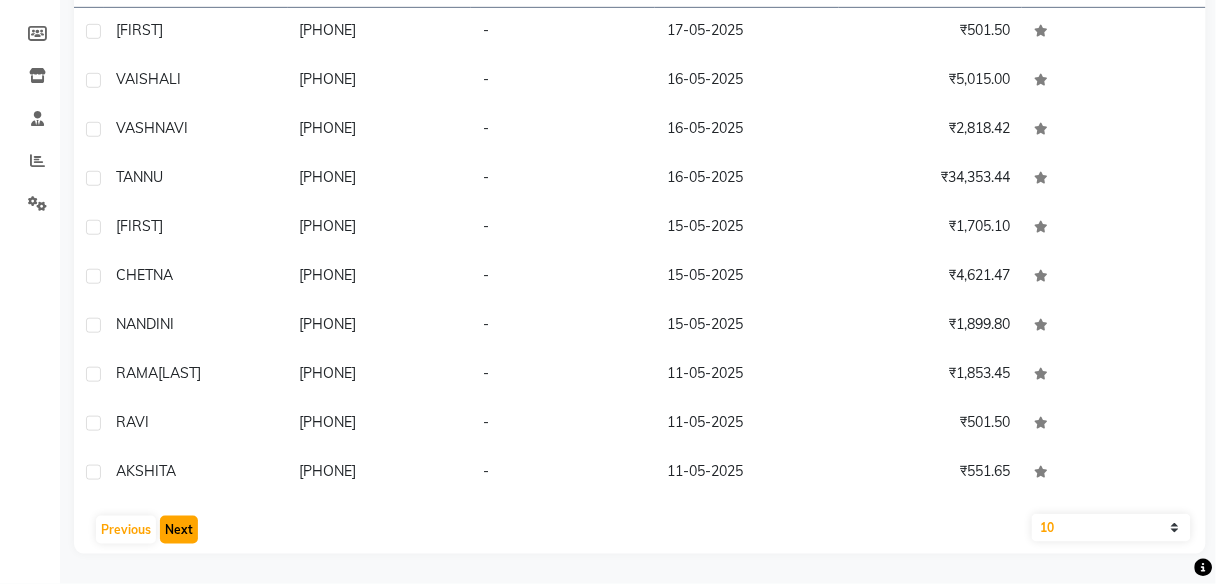 click on "Next" 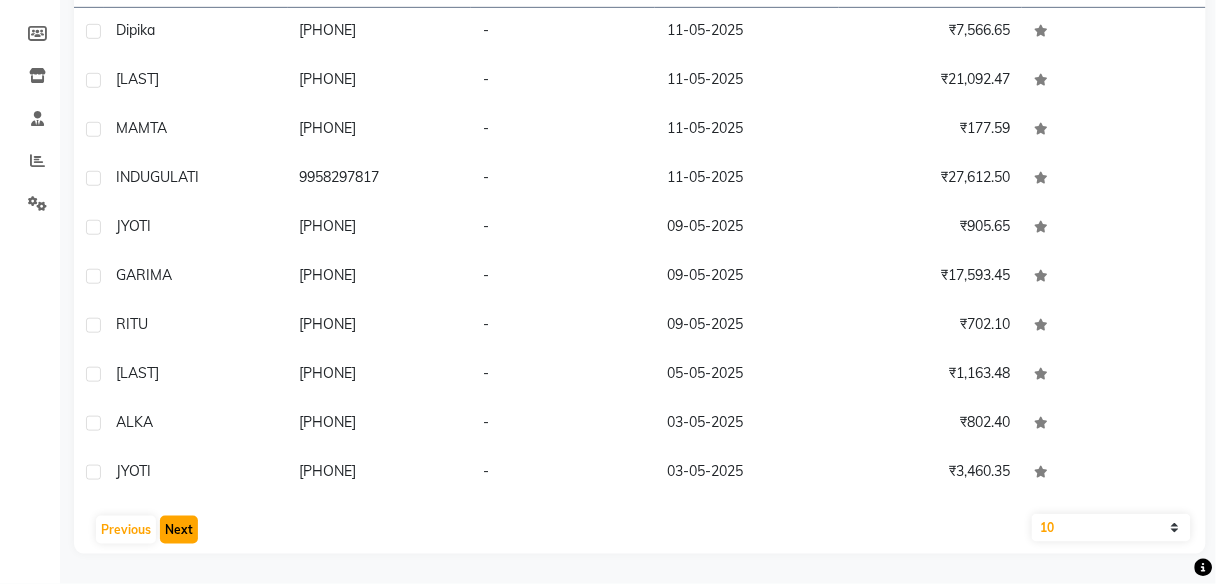 click on "Next" 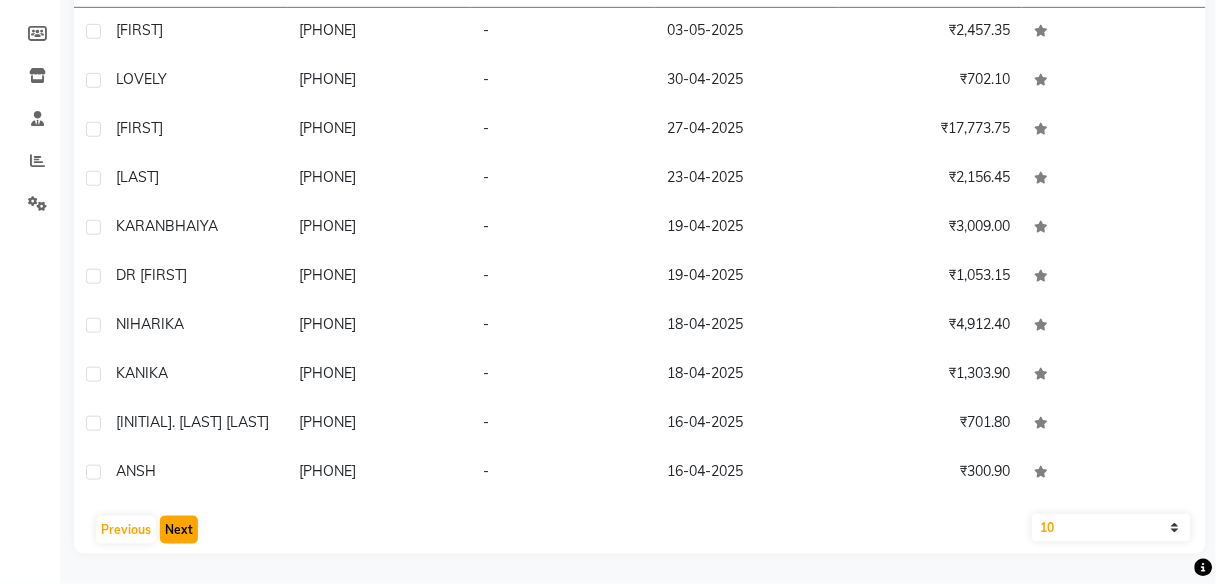 click on "Next" 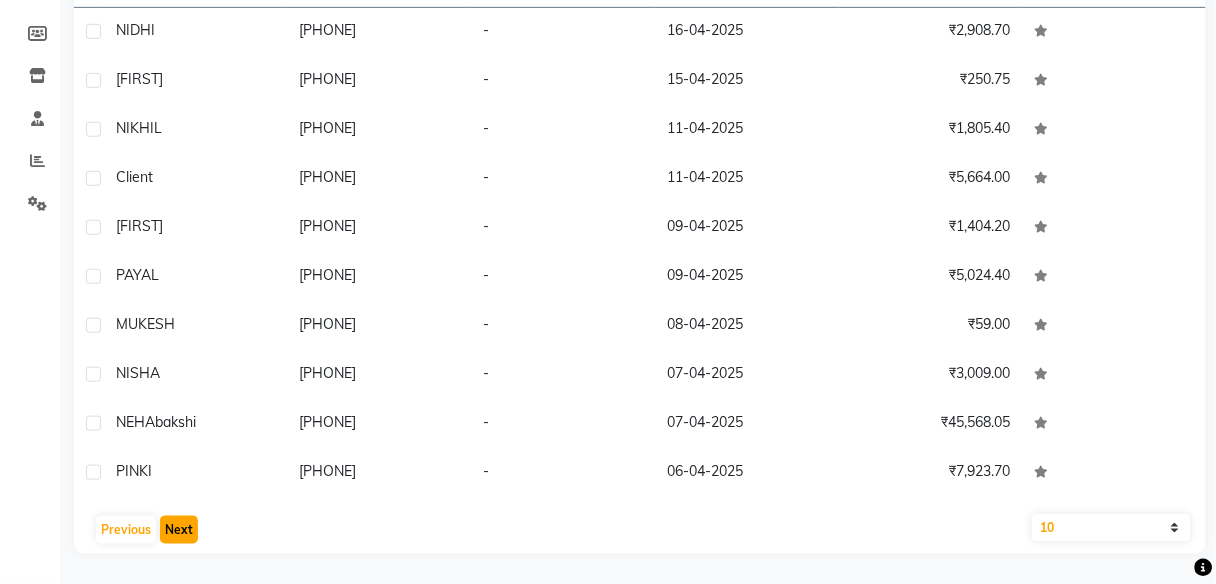 click on "Next" 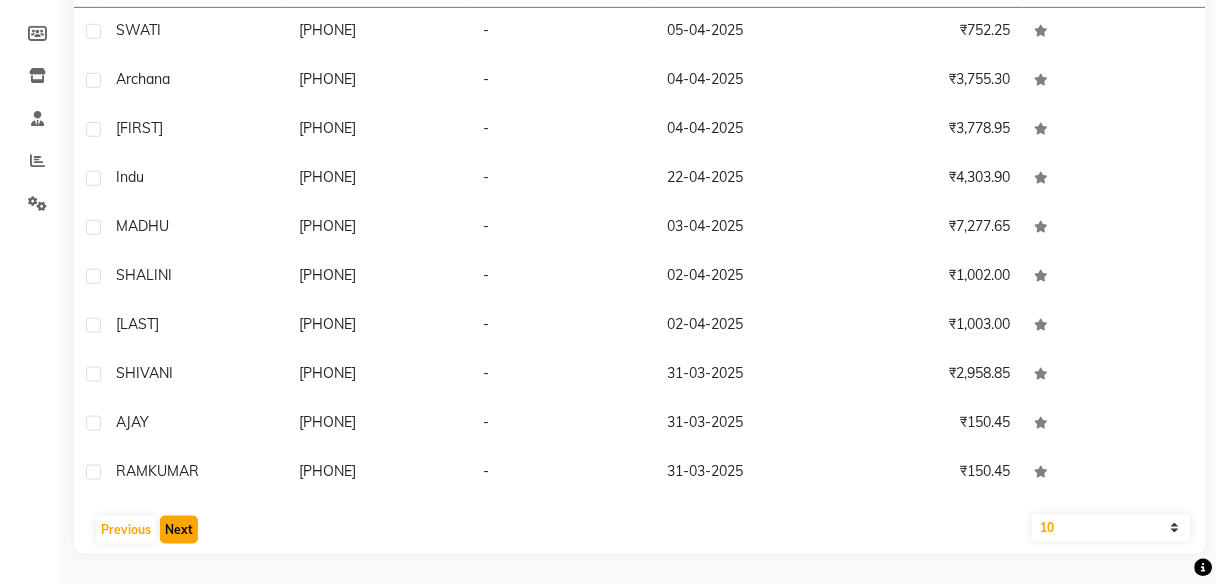click on "Next" 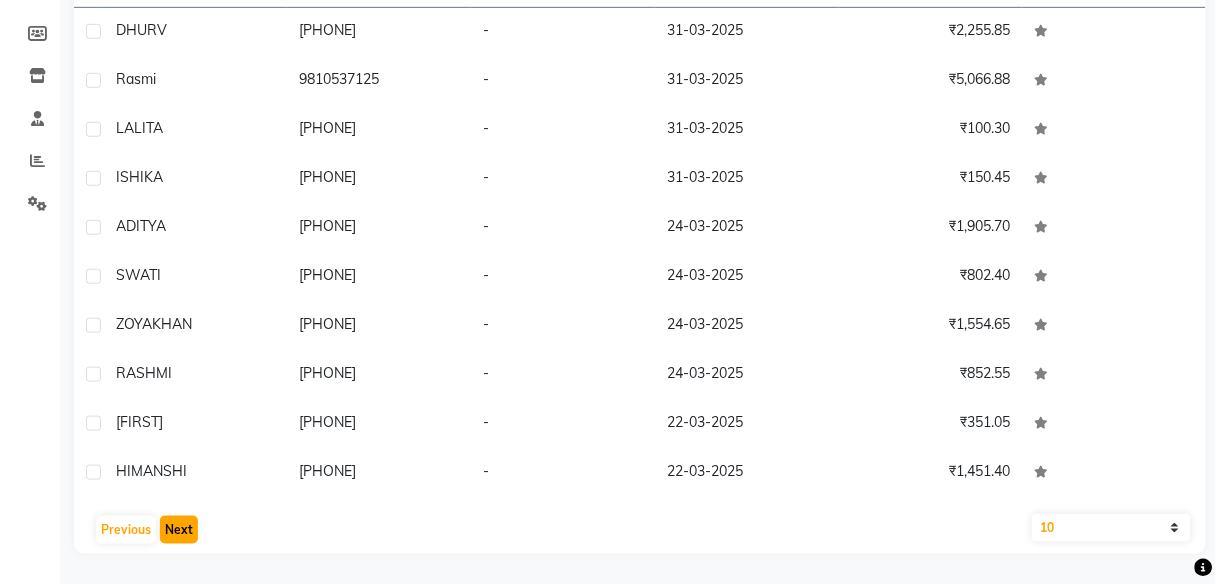 click on "Next" 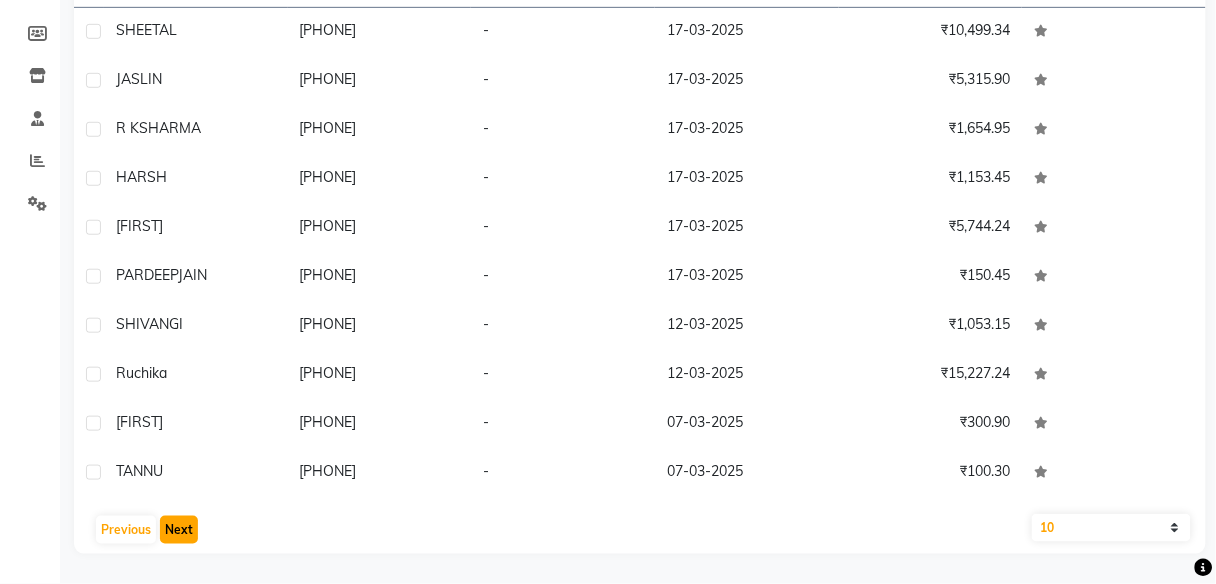 click on "Next" 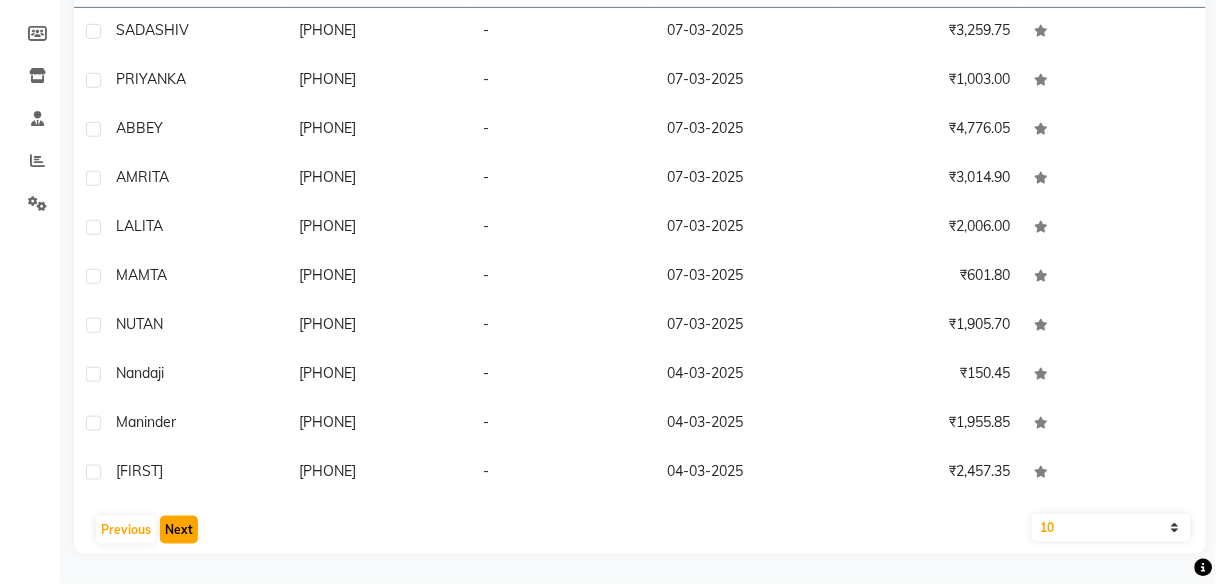click on "Next" 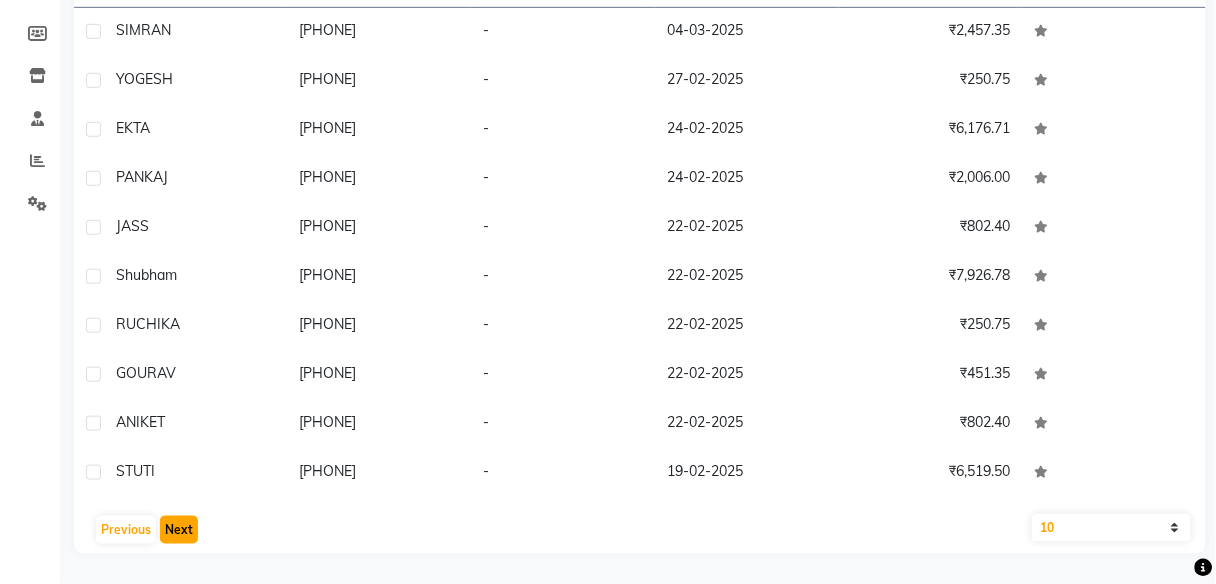 click on "Next" 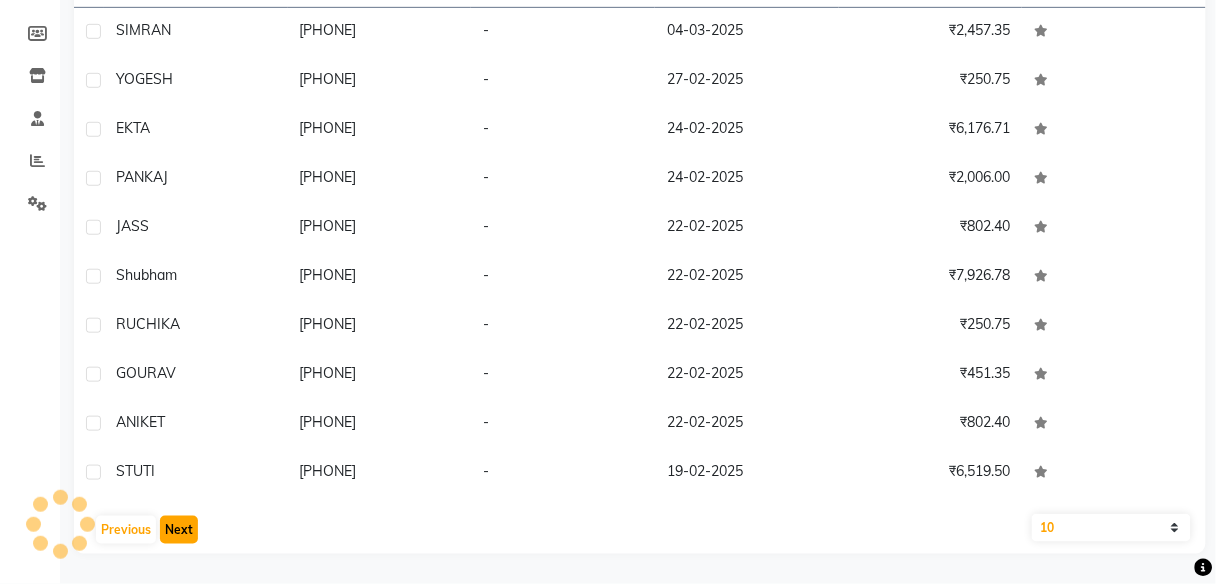 click on "Next" 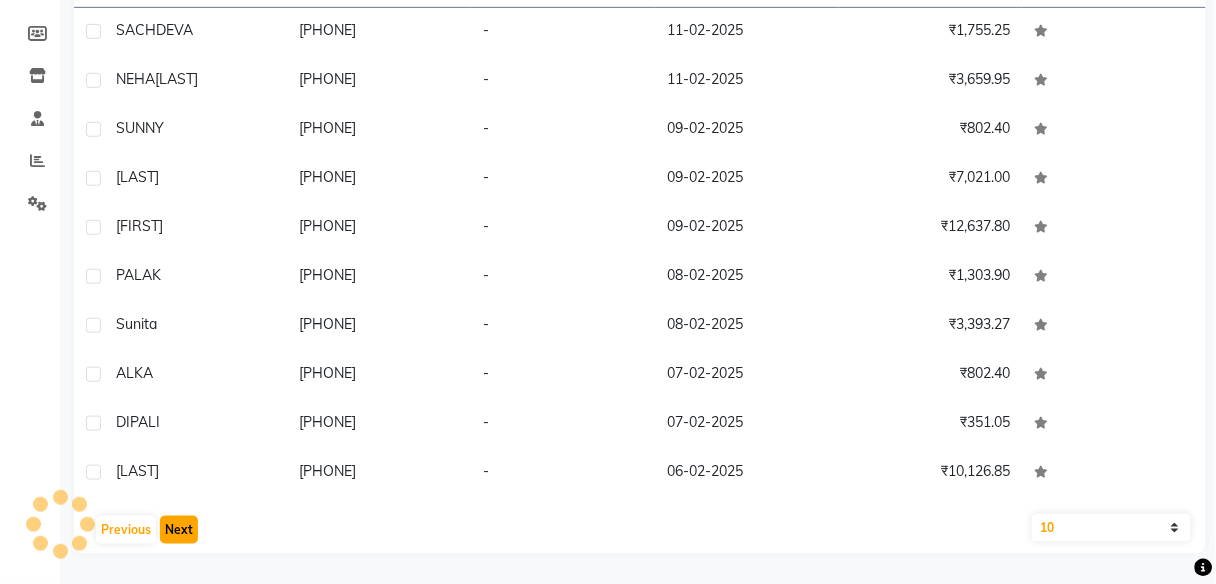 click on "Next" 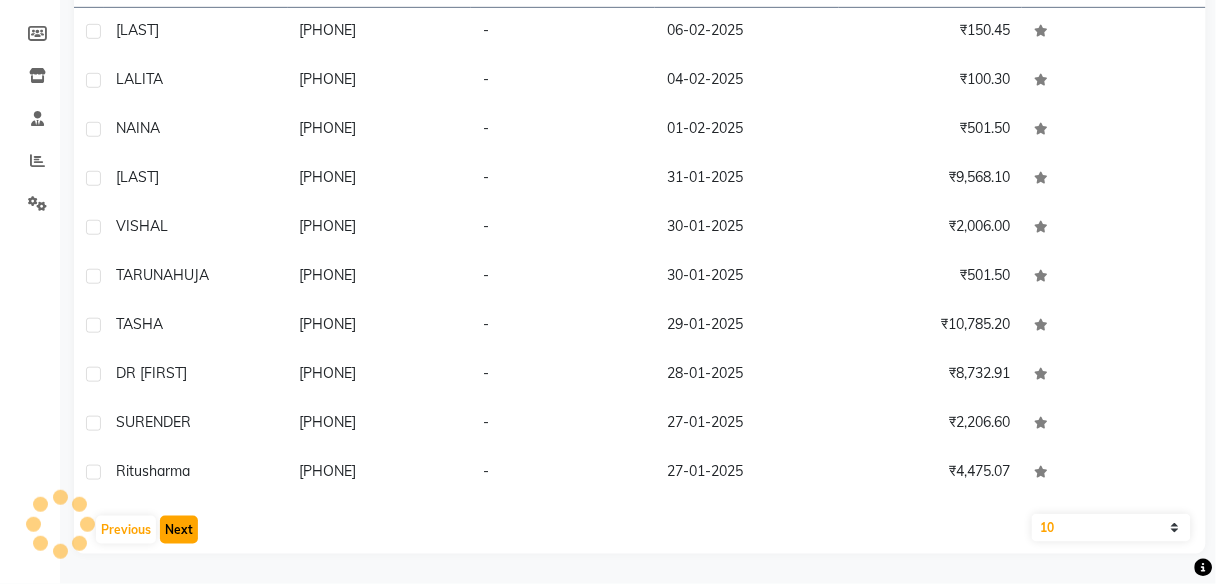 click on "Next" 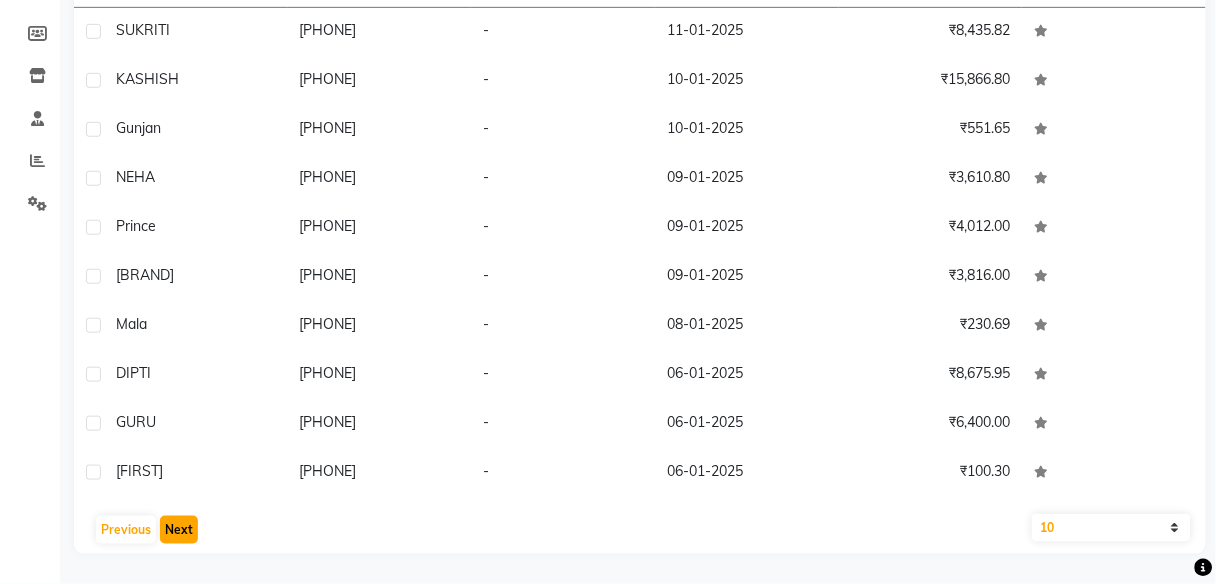click on "Next" 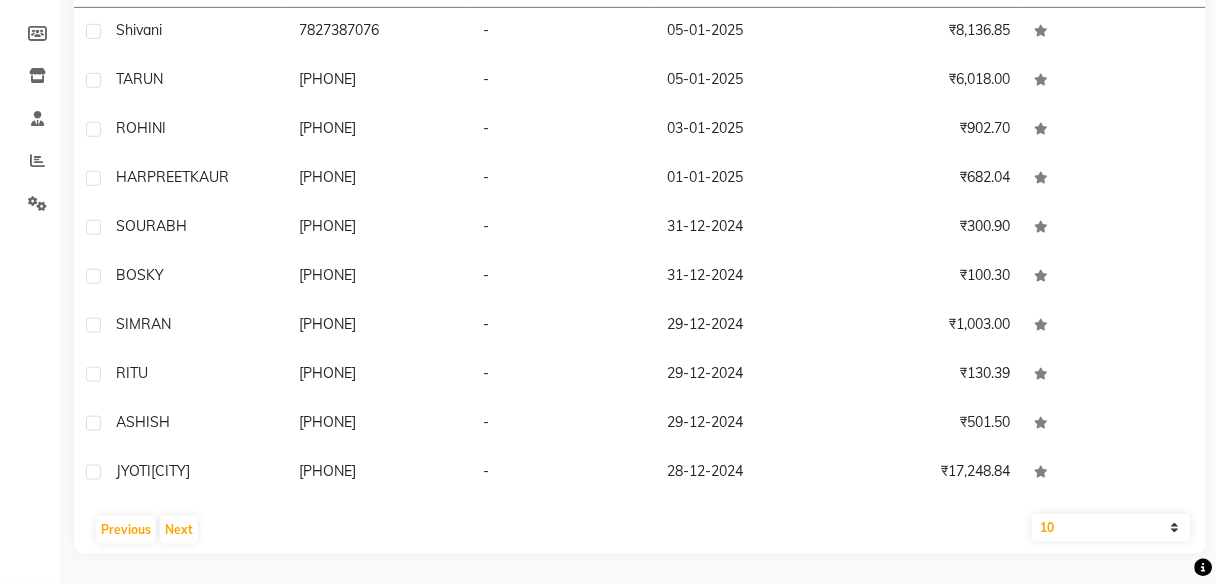 click on "Calendar  Invoice  Clients  Leads   Marketing  Members  Inventory  Staff  Reports  Settings Completed InProgress Upcoming Dropped Tentative Check-In Confirm Bookings Generate Report Segments Page Builder" 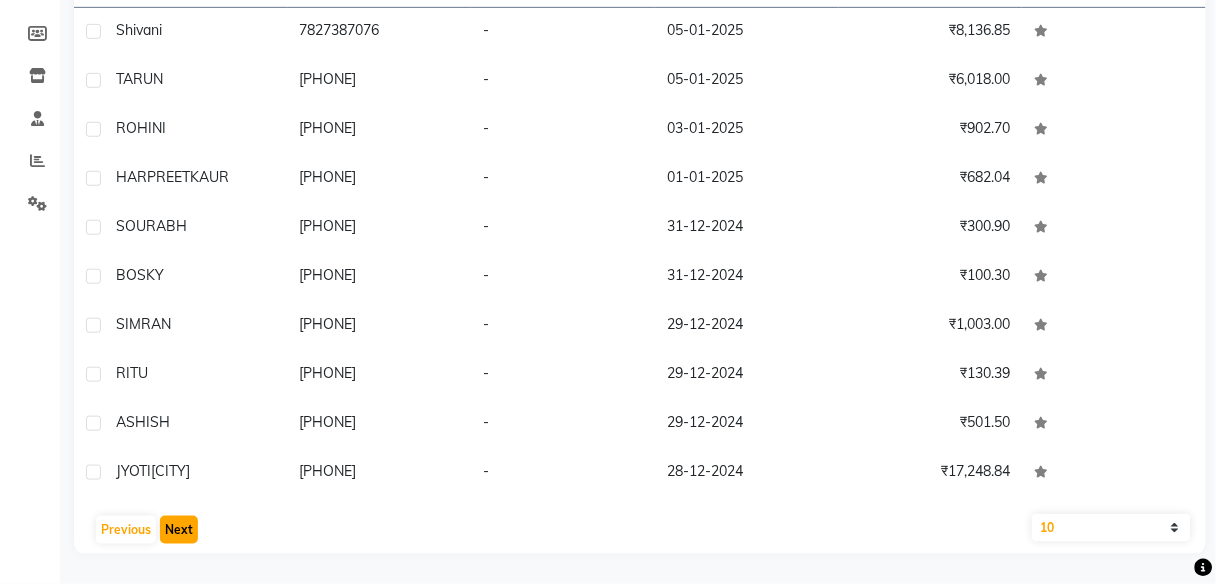 click on "Next" 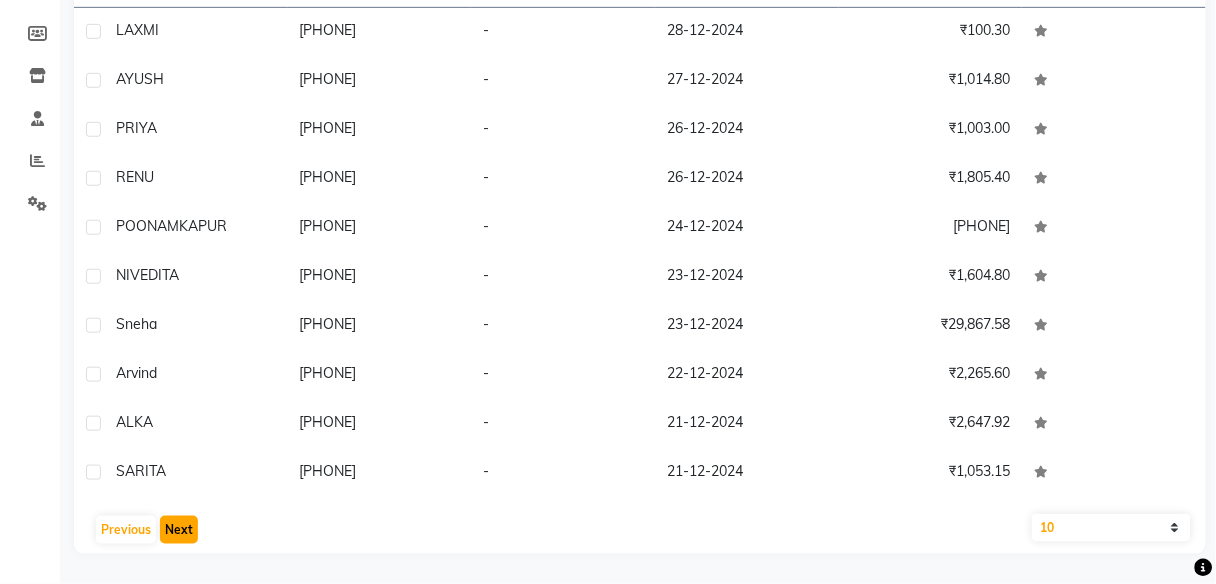 click on "Next" 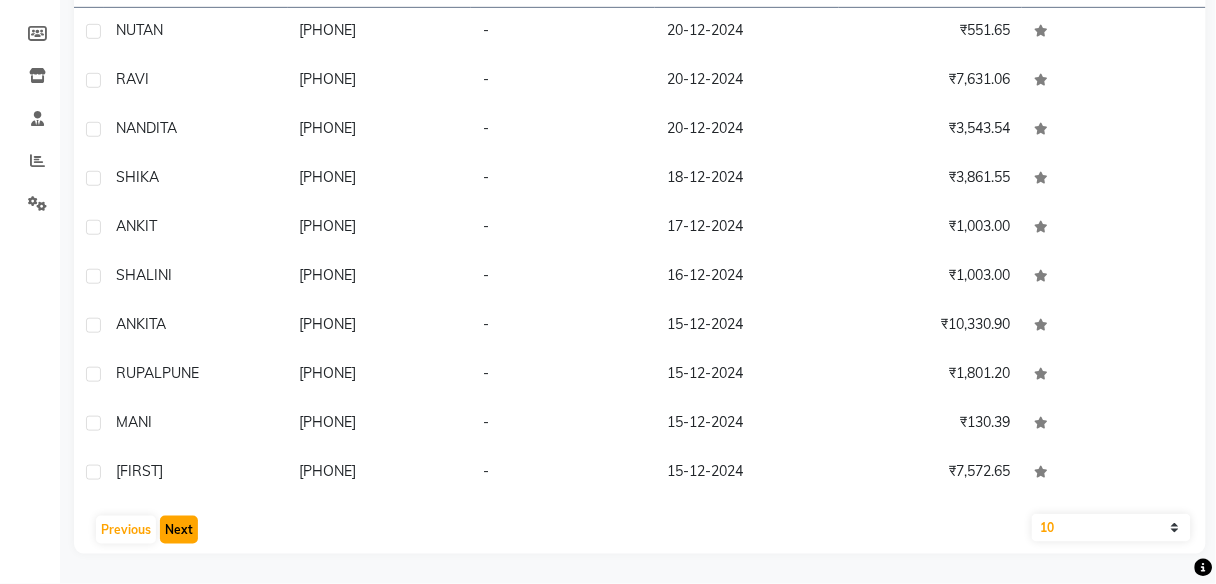 click on "Next" 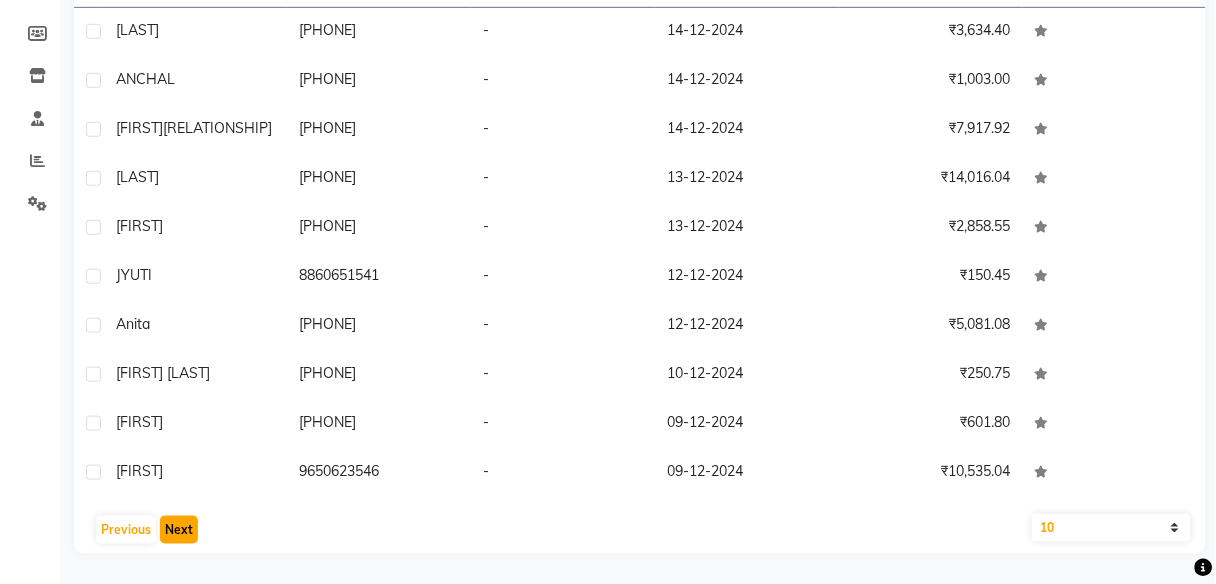 click on "Next" 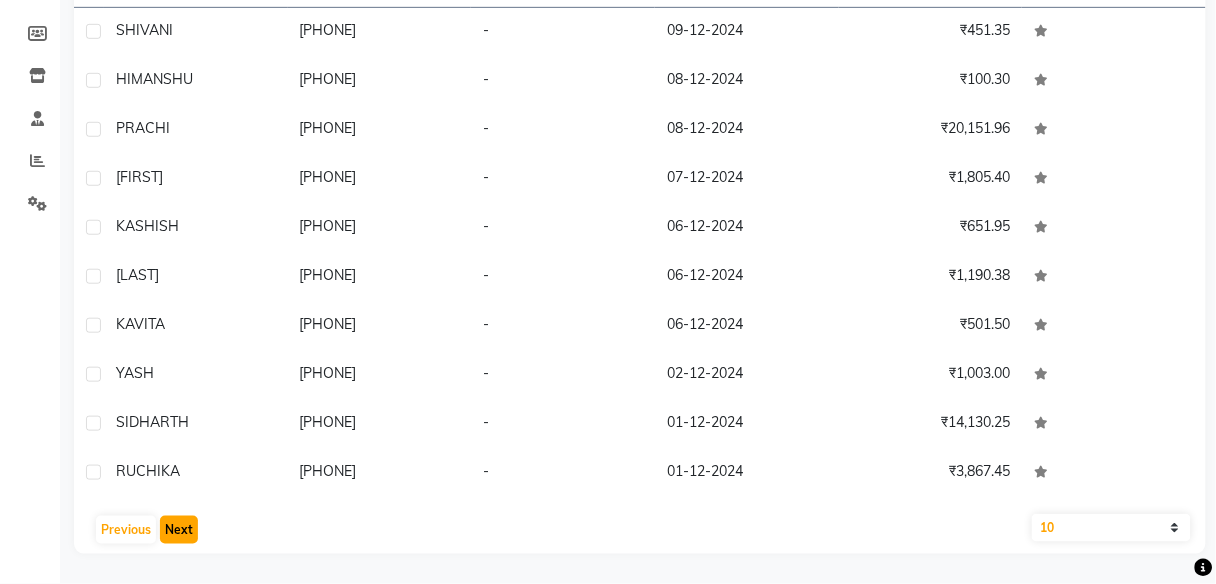 click on "Next" 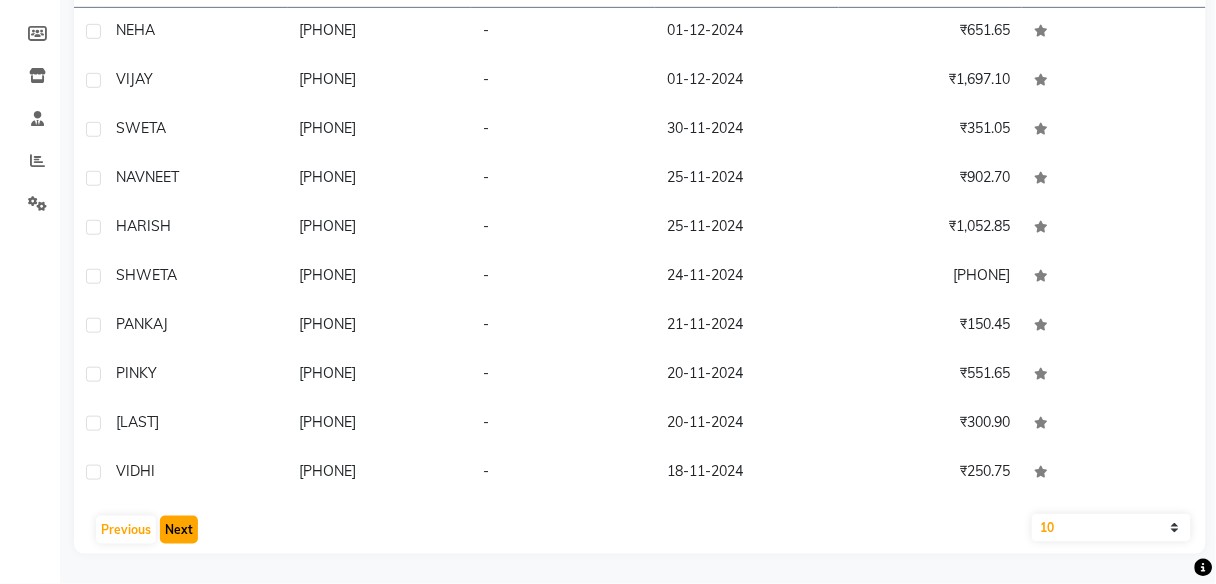 click on "Next" 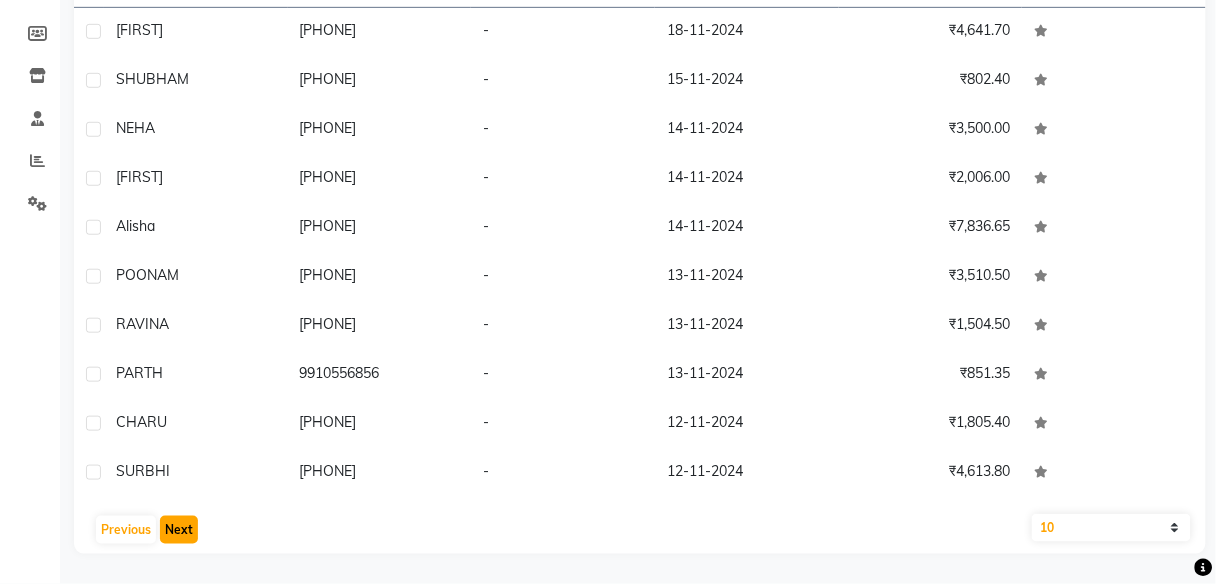 click on "Next" 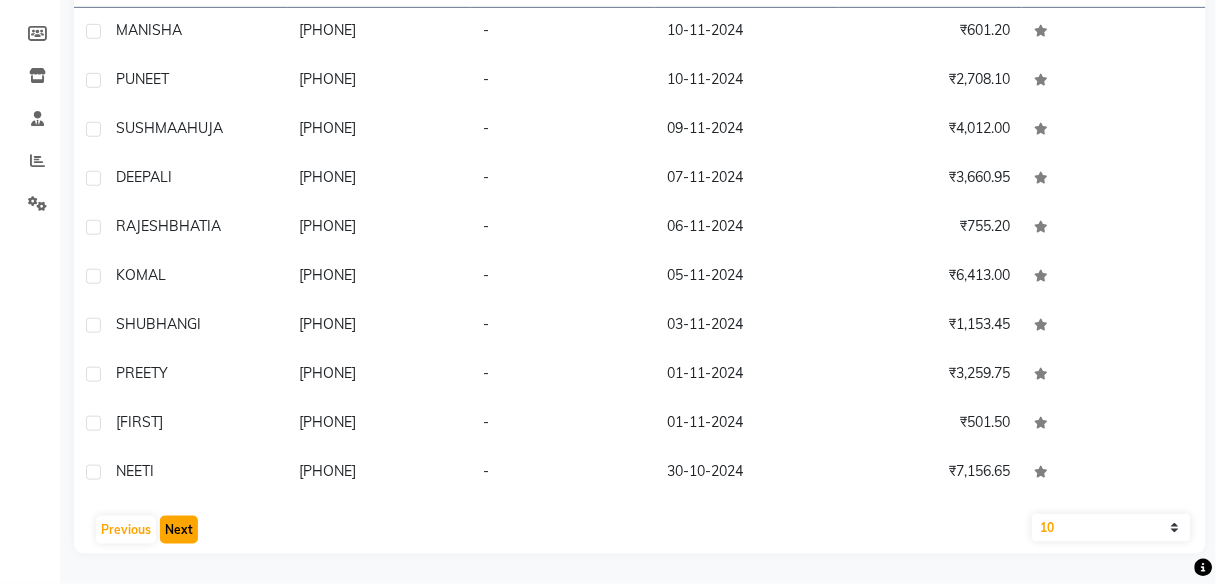 click on "Next" 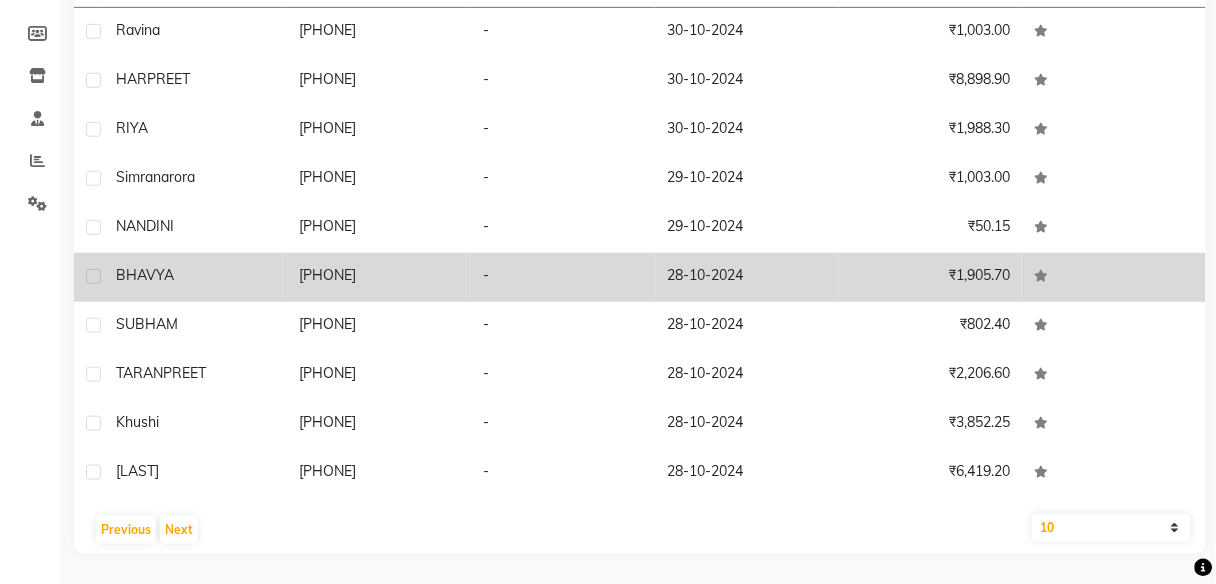 click on "BHAVYA" 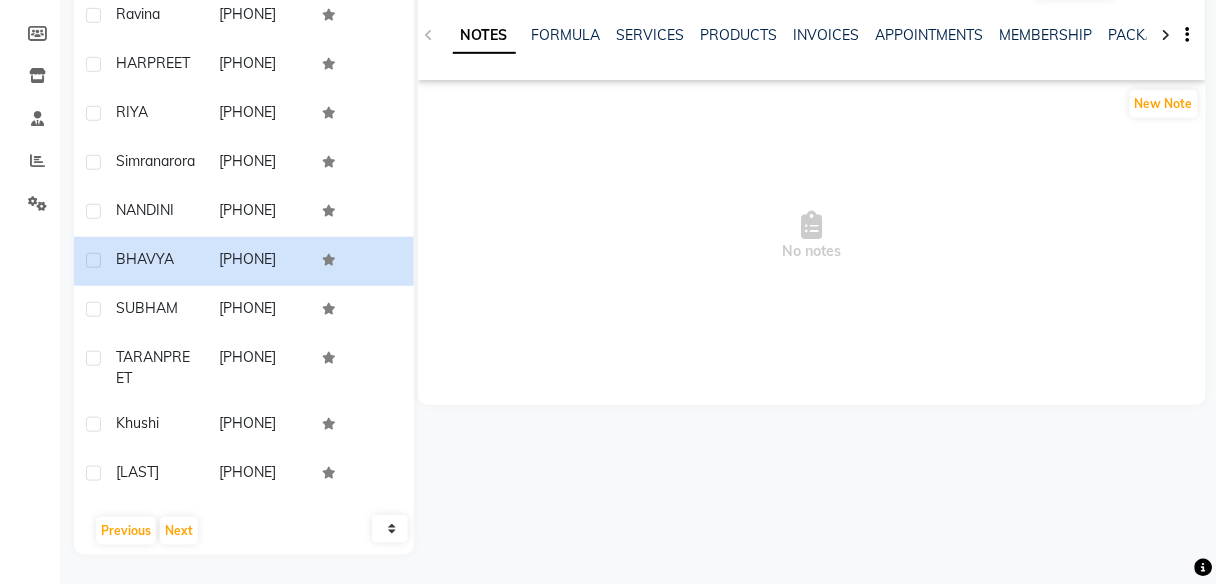 scroll, scrollTop: 0, scrollLeft: 0, axis: both 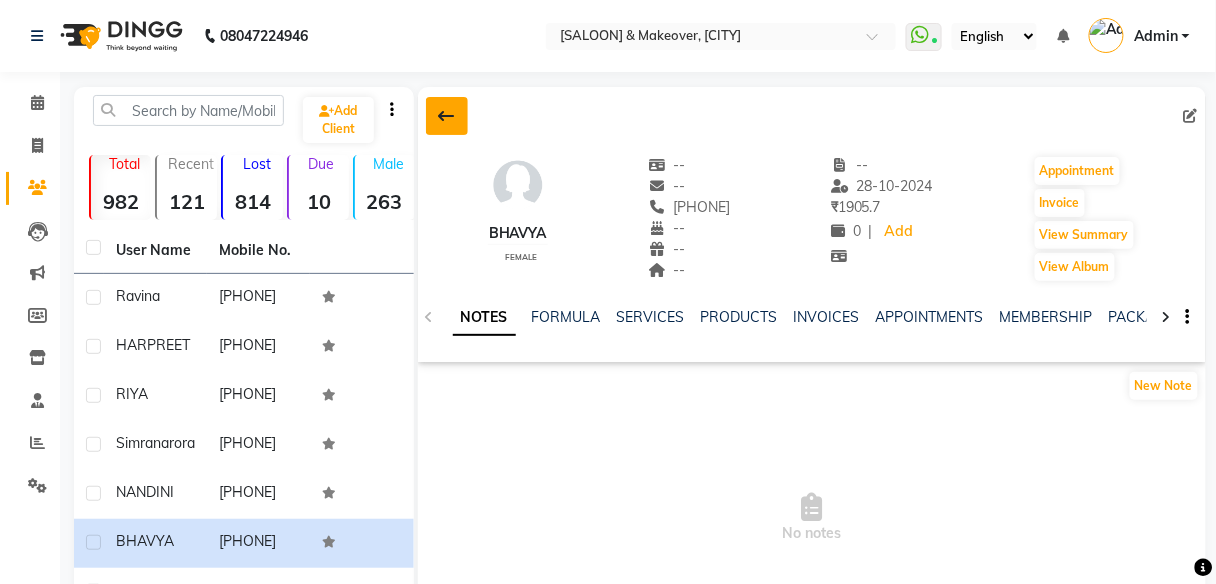 click 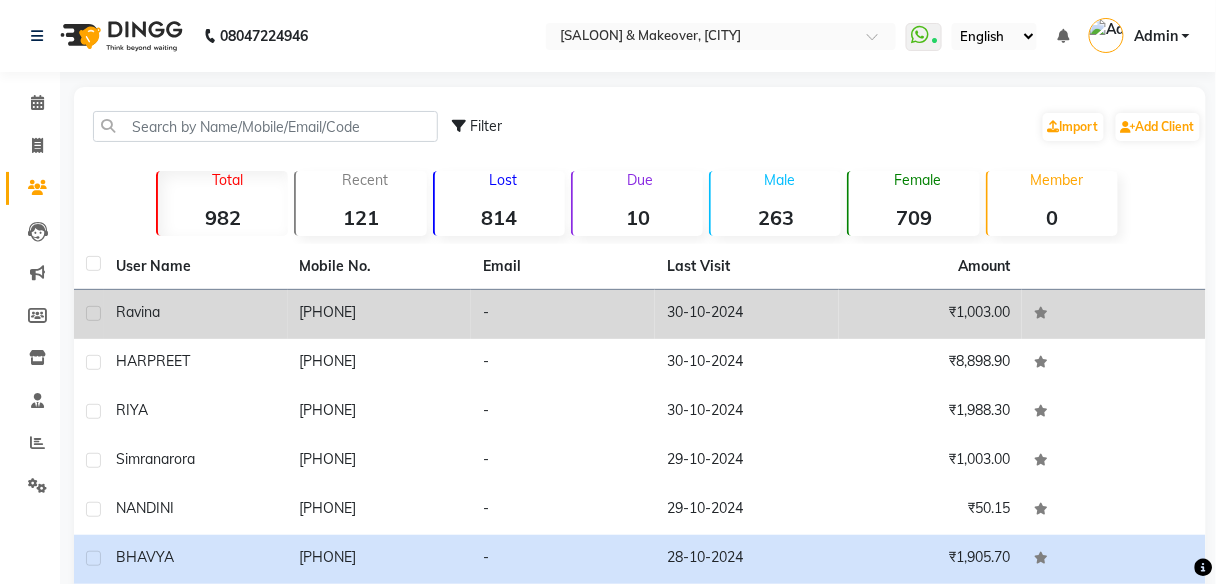 scroll, scrollTop: 282, scrollLeft: 0, axis: vertical 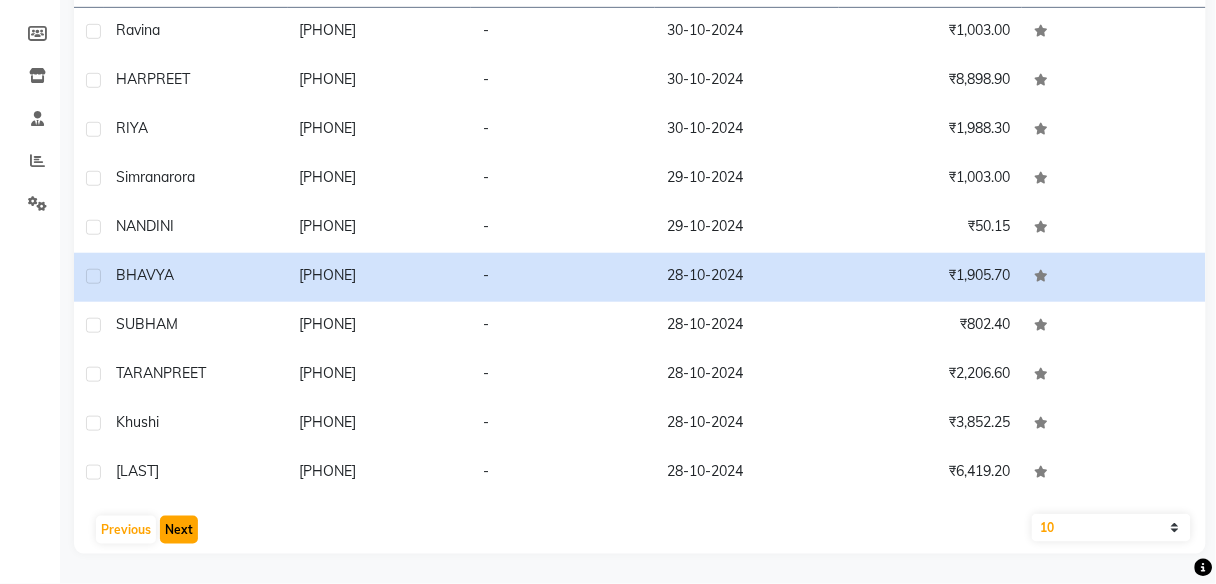 click on "Next" 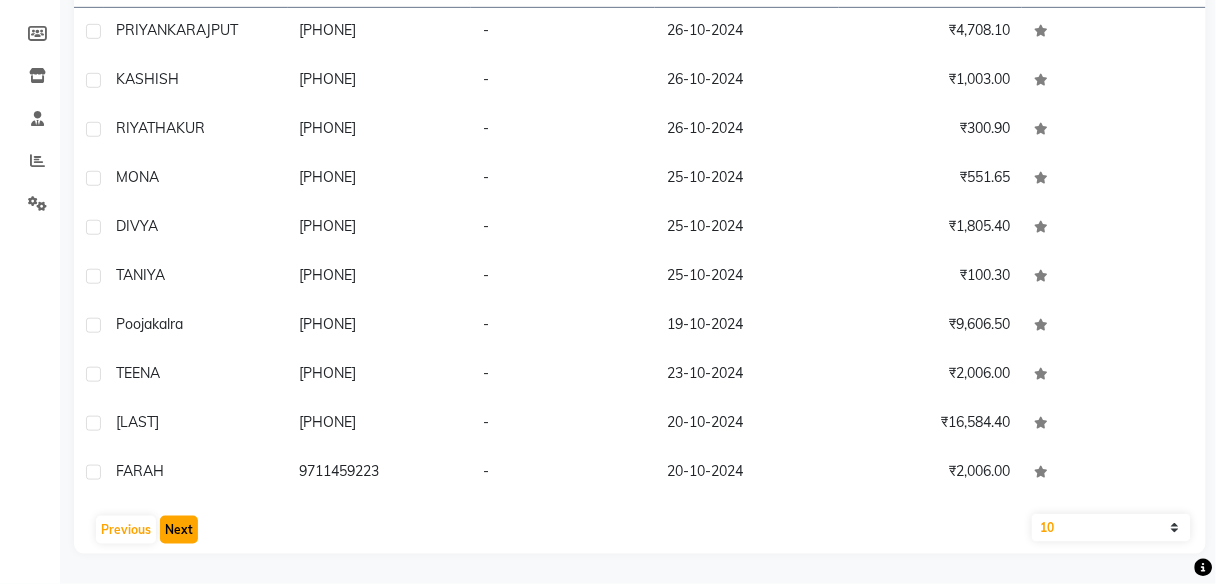 click on "Next" 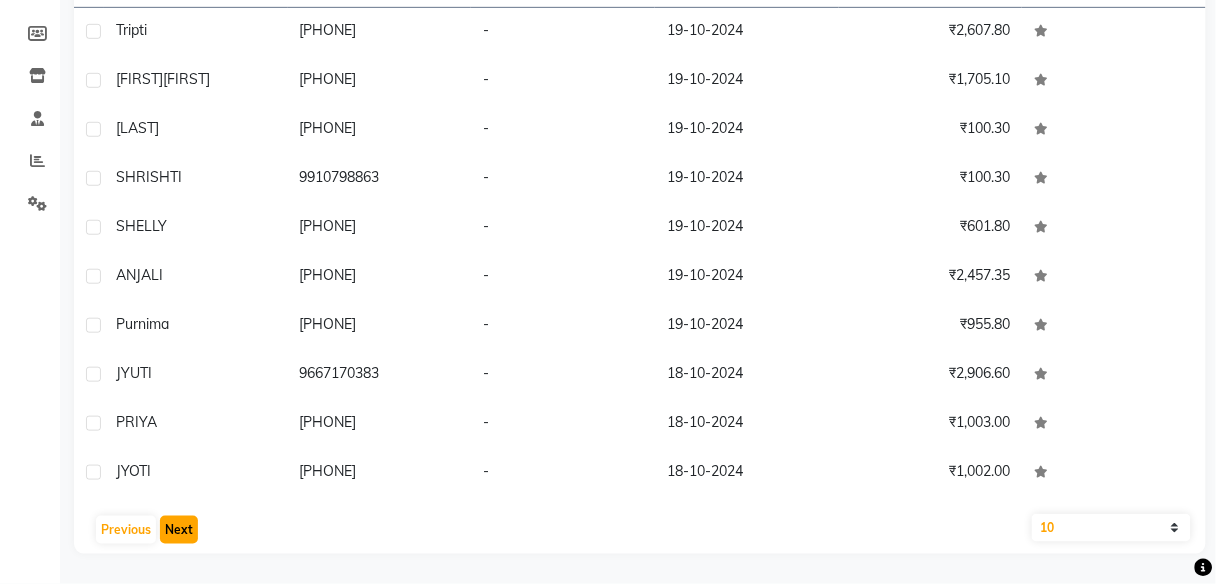 drag, startPoint x: 174, startPoint y: 520, endPoint x: 174, endPoint y: 535, distance: 15 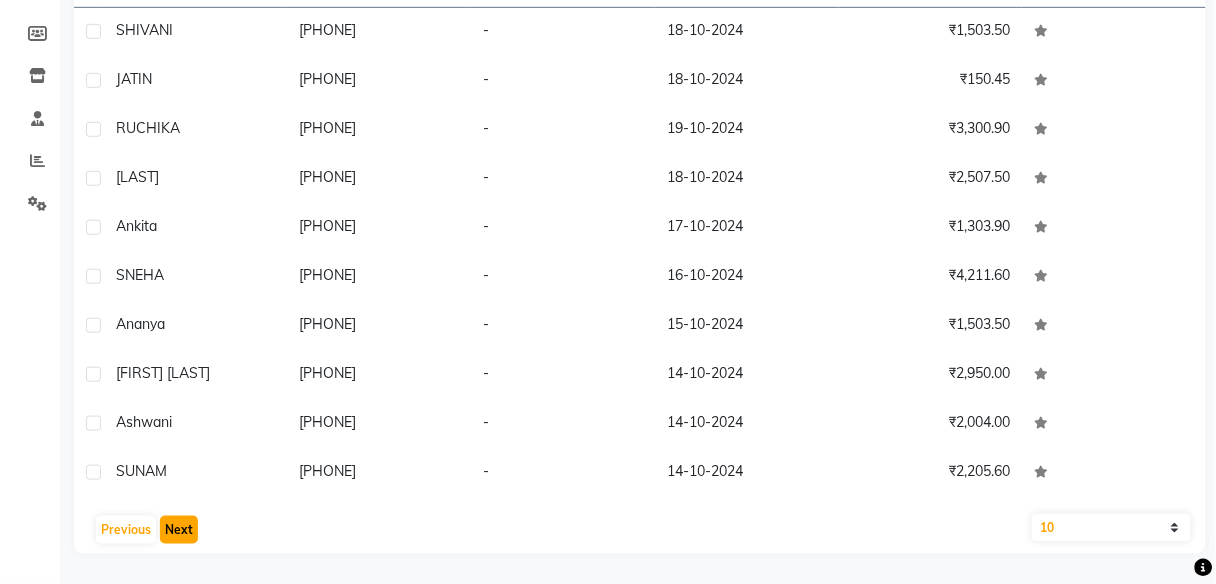 click on "Next" 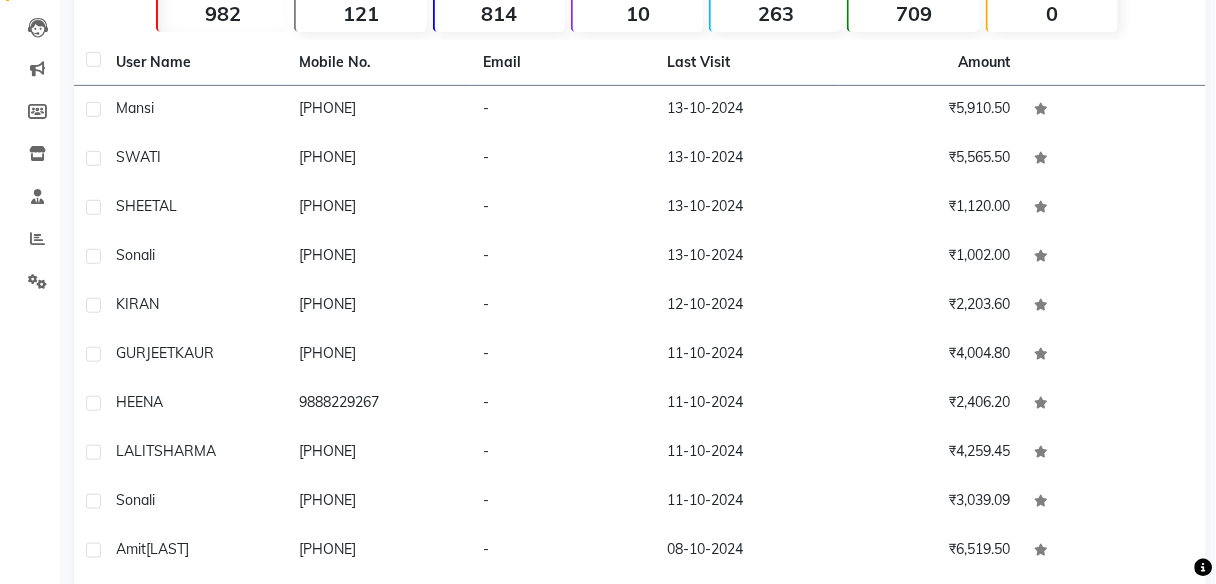 scroll, scrollTop: 282, scrollLeft: 0, axis: vertical 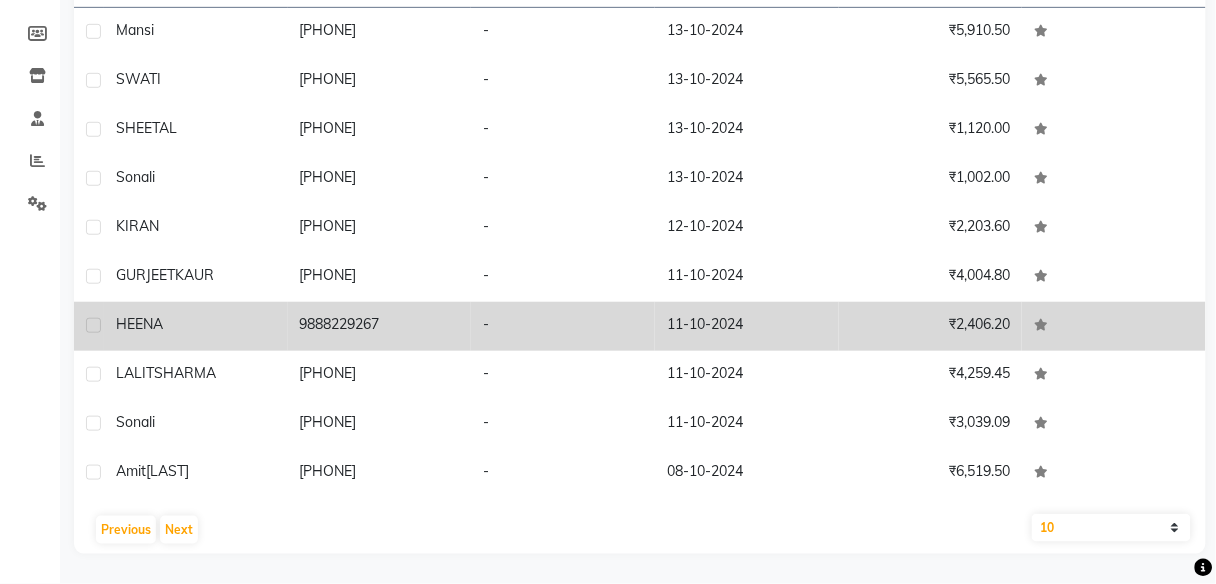 click on "HEENA" 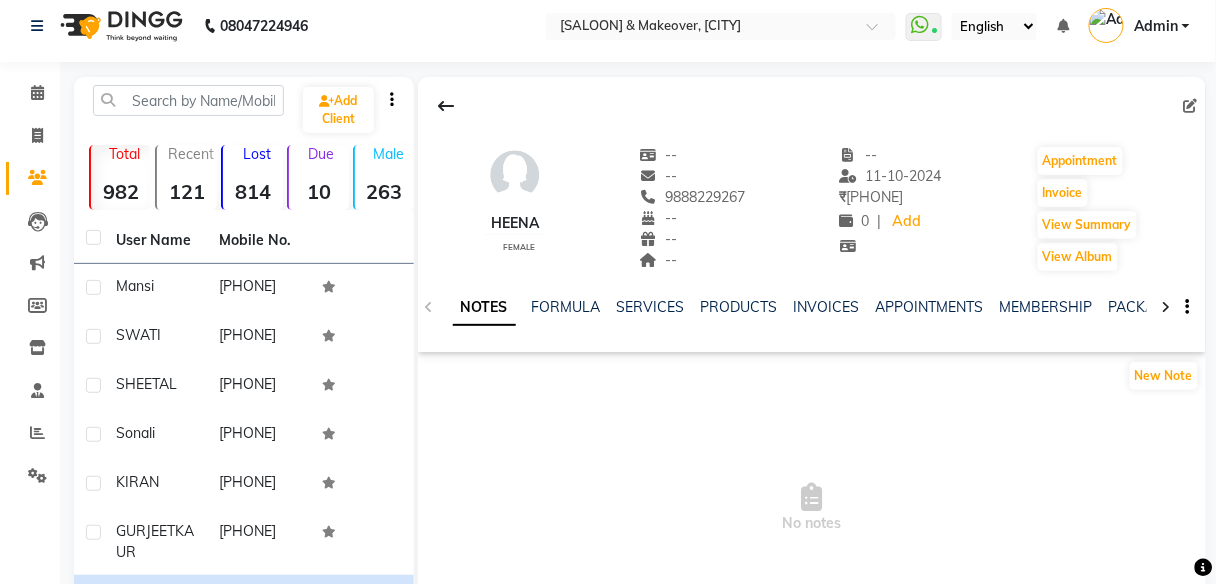 scroll, scrollTop: 10, scrollLeft: 0, axis: vertical 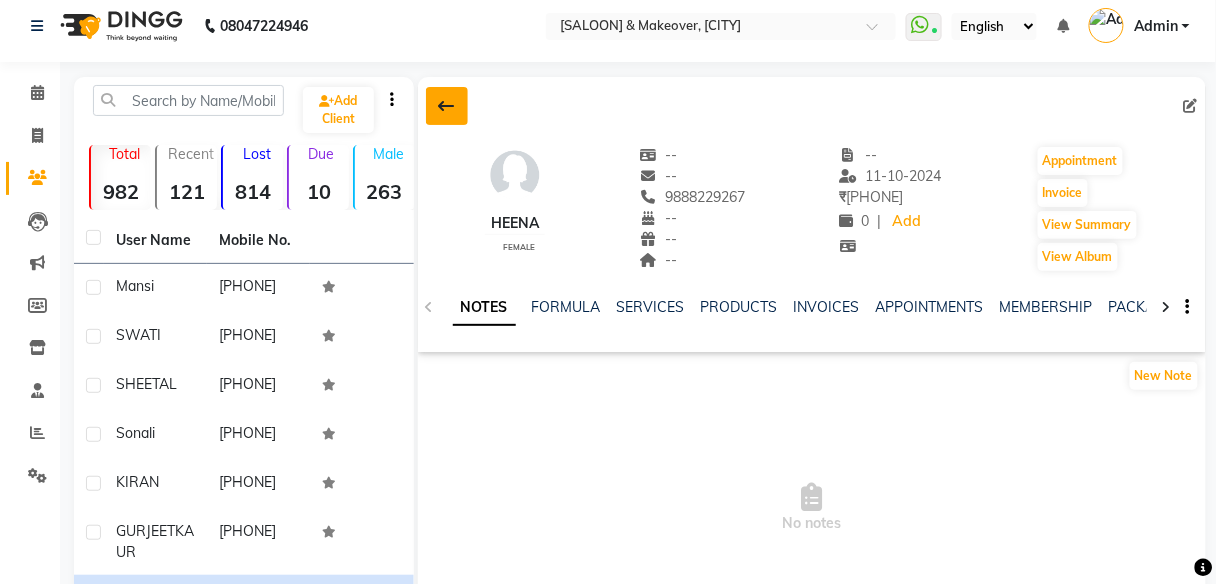 click 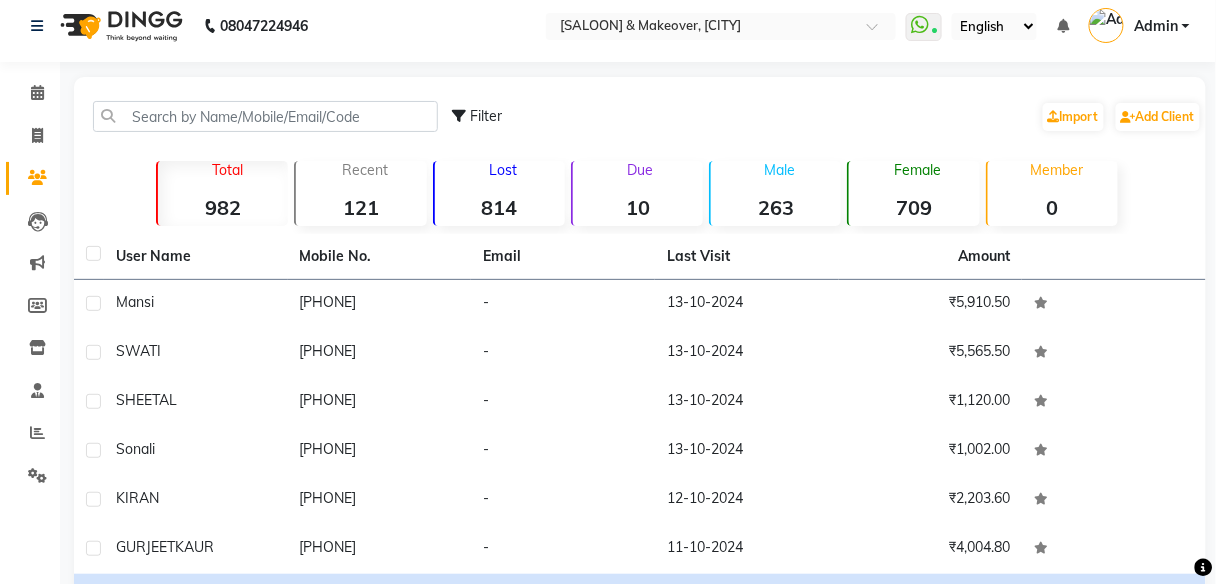 scroll, scrollTop: 282, scrollLeft: 0, axis: vertical 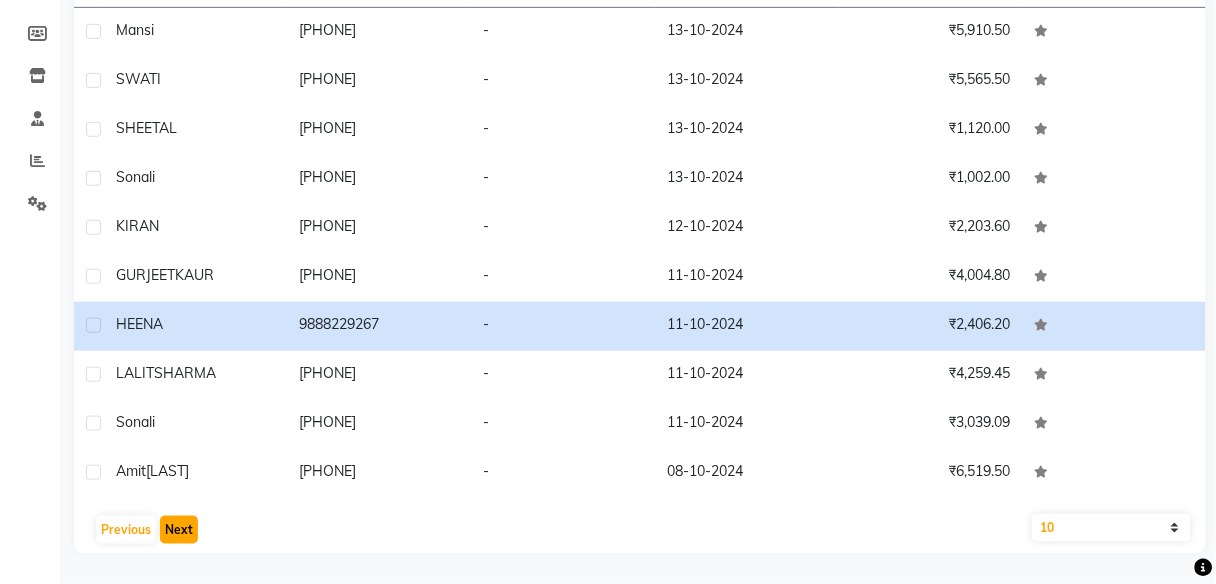 click on "Next" 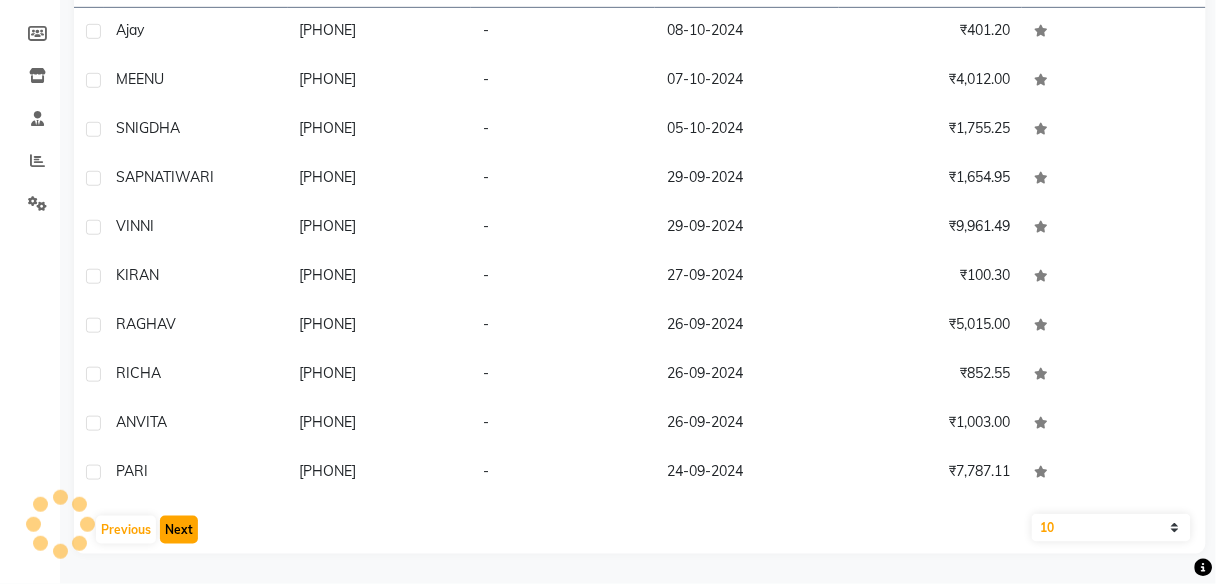 click on "Next" 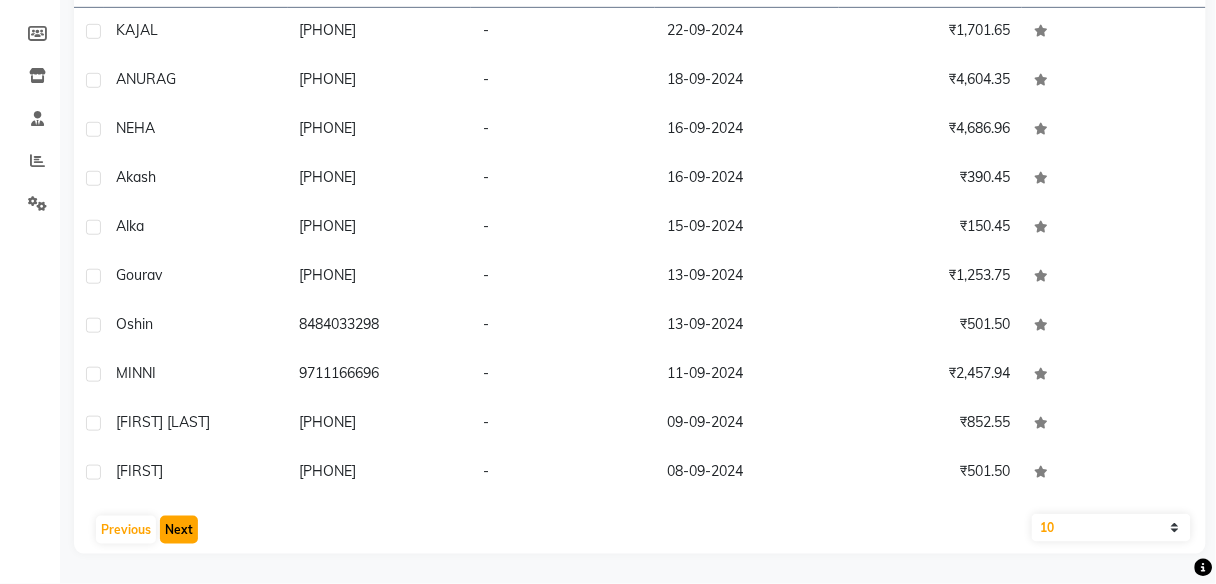 click on "Next" 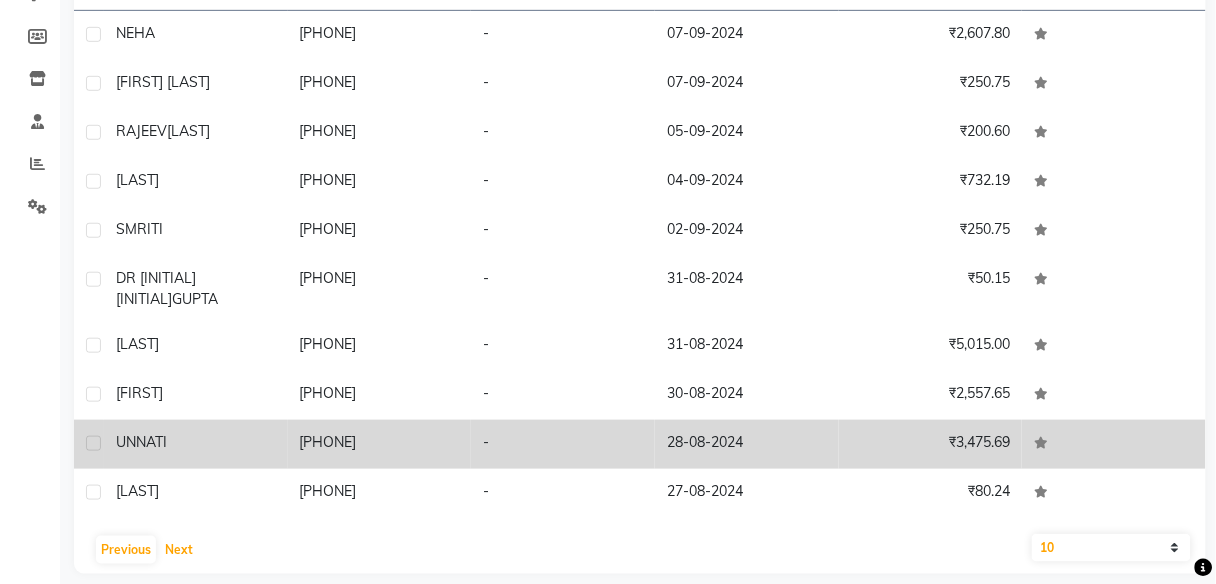 scroll, scrollTop: 282, scrollLeft: 0, axis: vertical 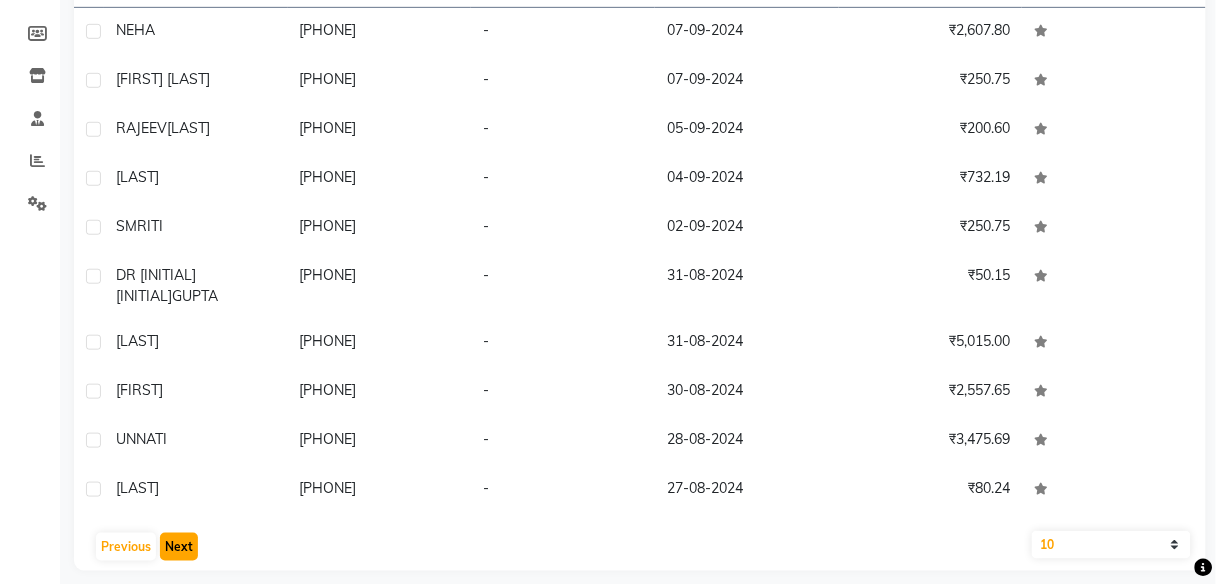 click on "Next" 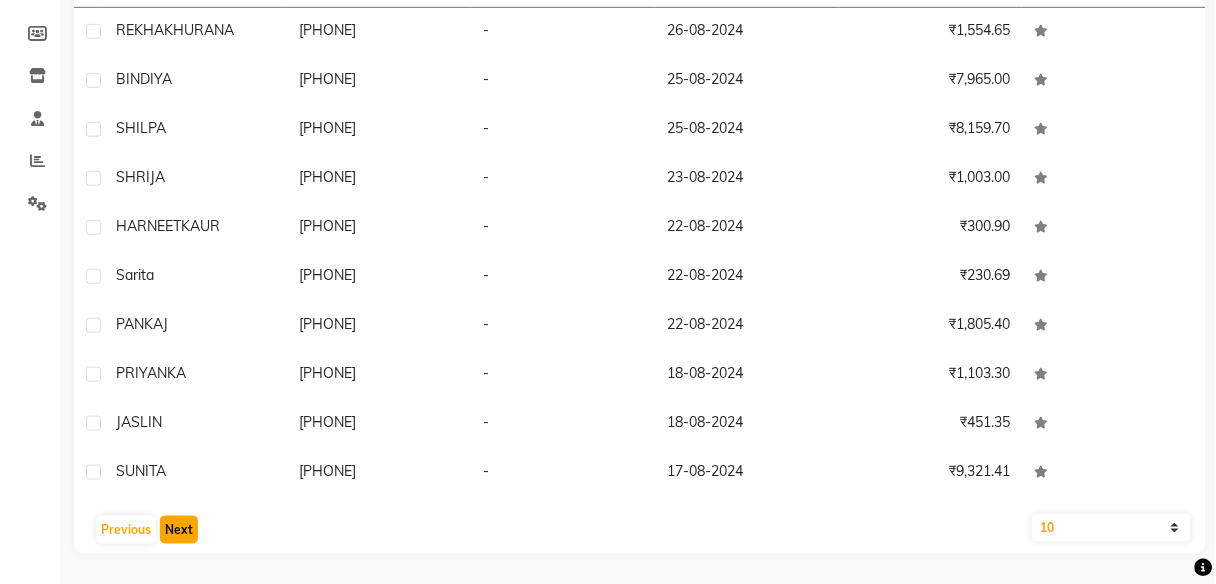 click on "Next" 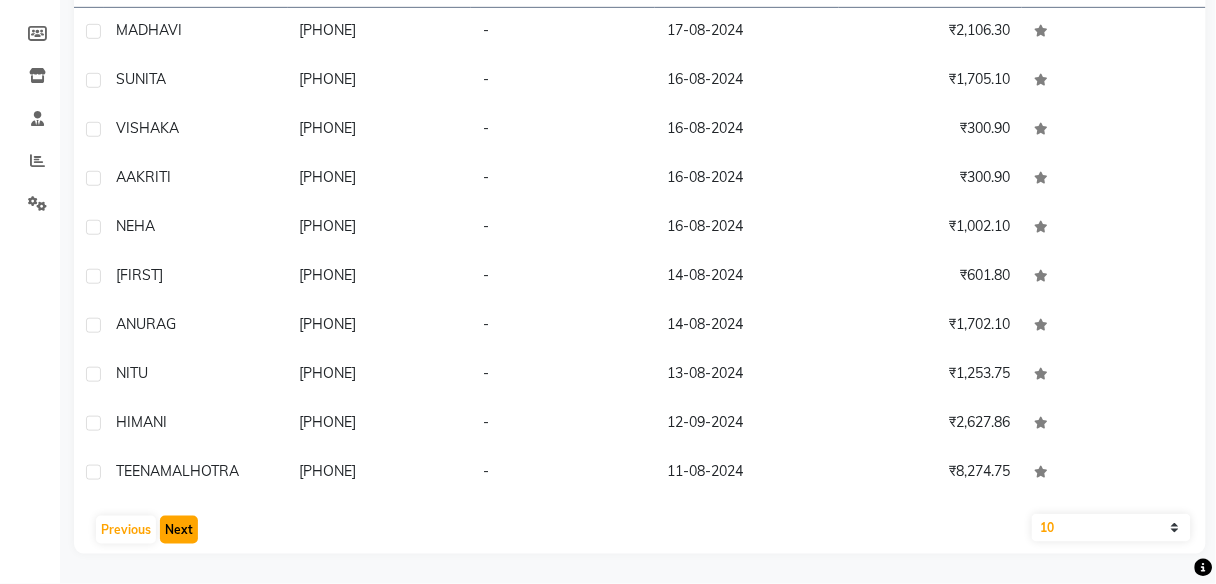 click on "Next" 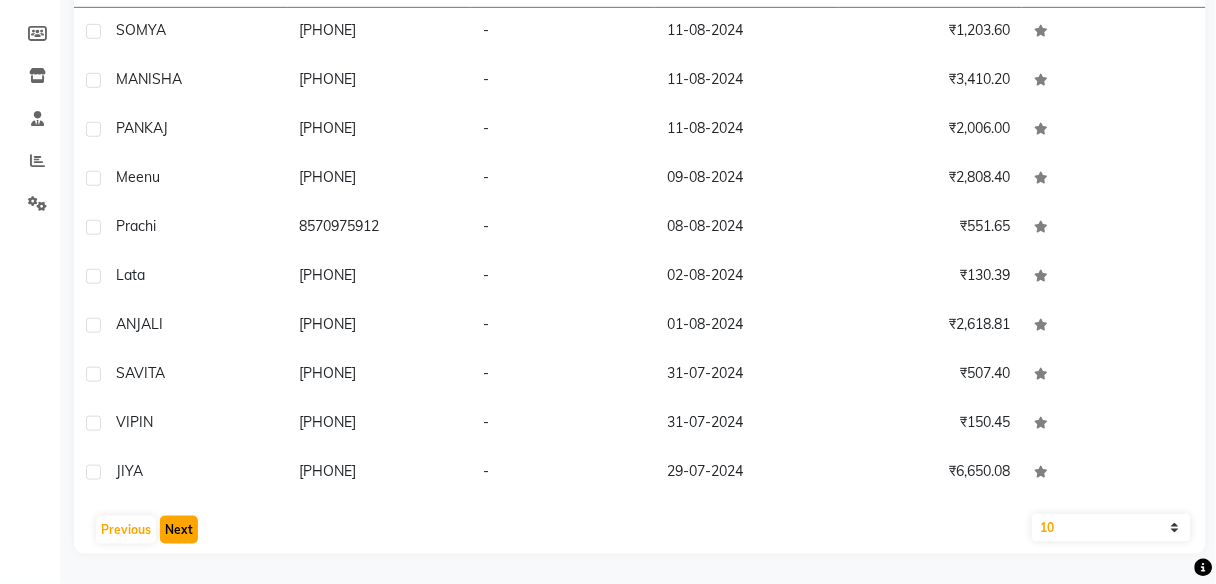 click on "Next" 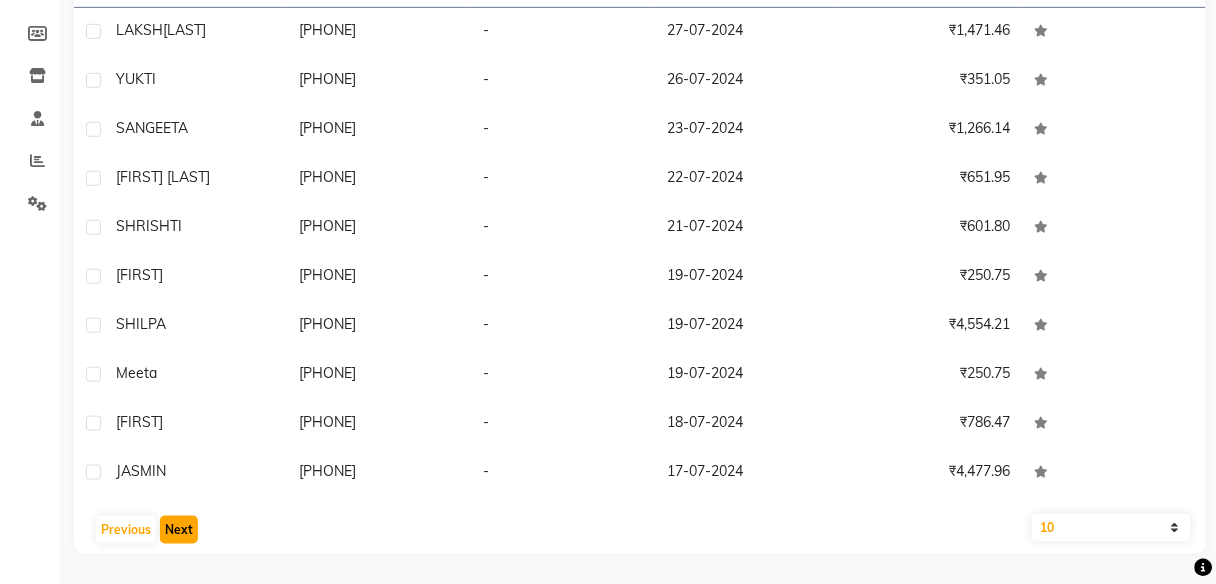 click on "Next" 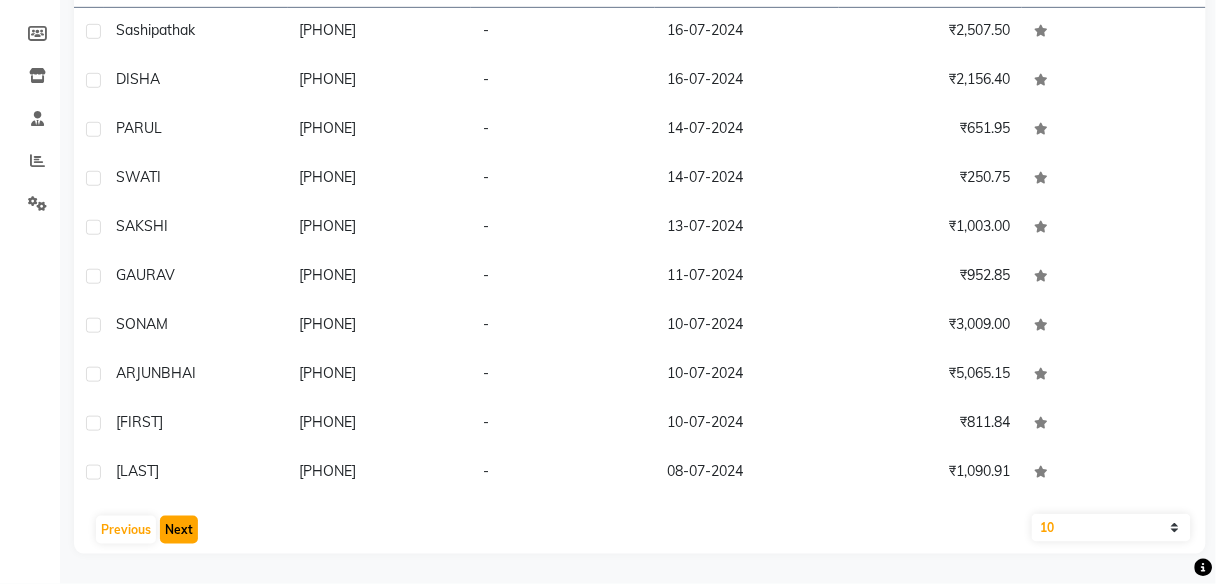click on "Next" 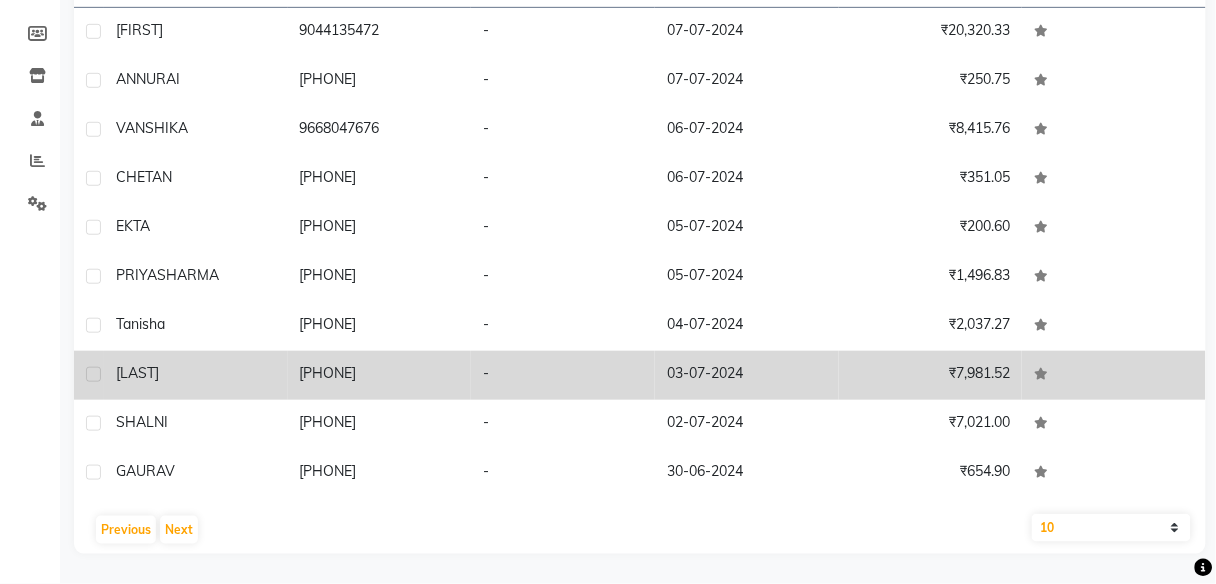 click on "₹7,981.52" 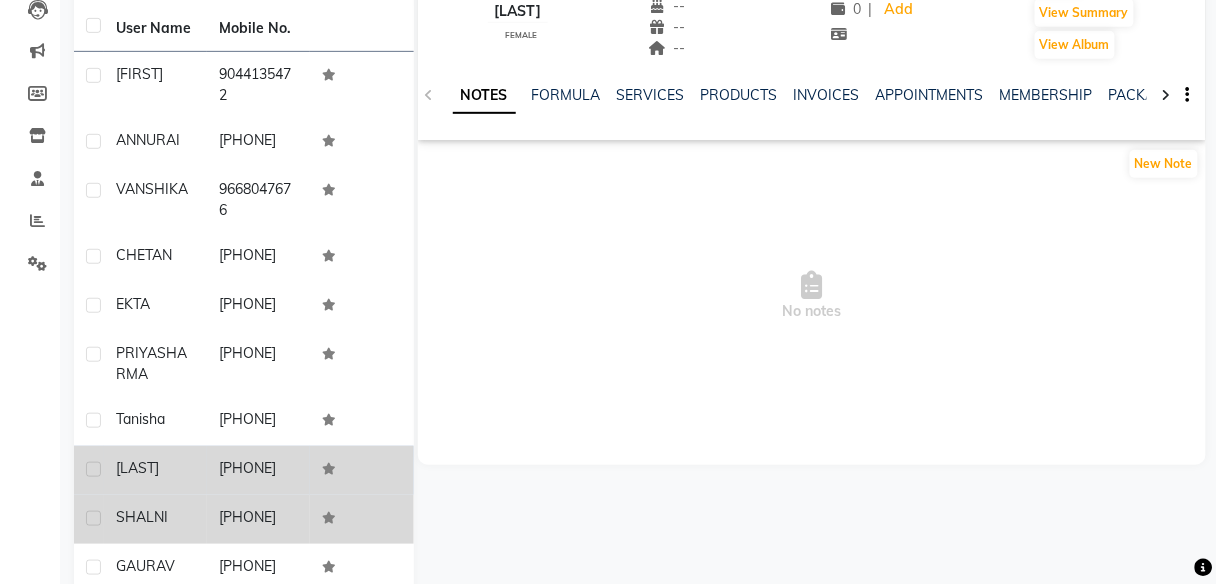scroll, scrollTop: 0, scrollLeft: 0, axis: both 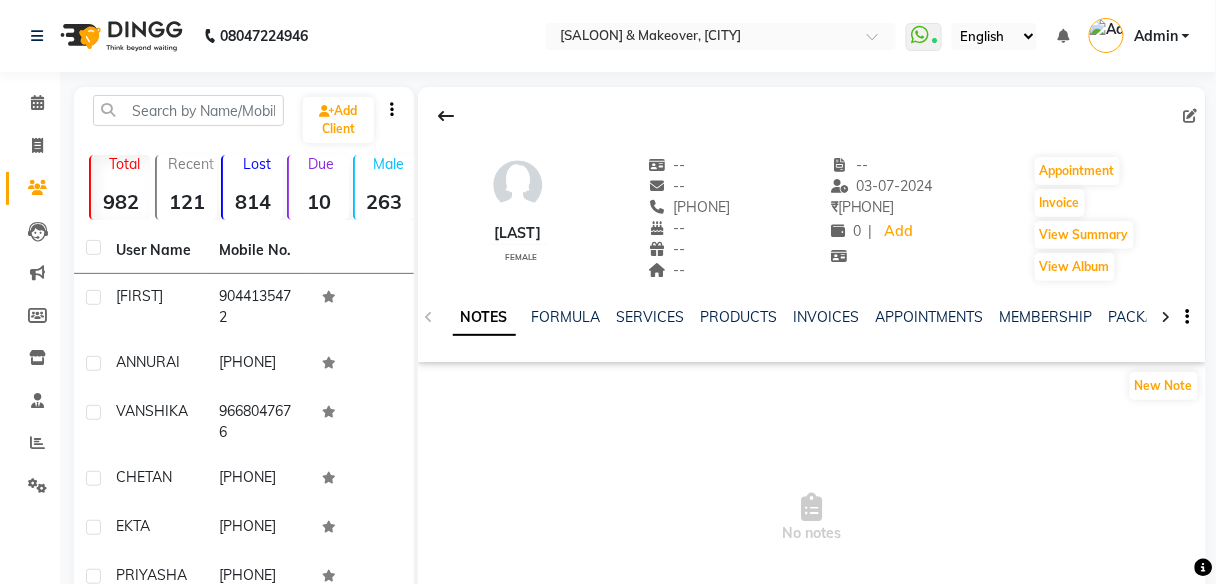 click 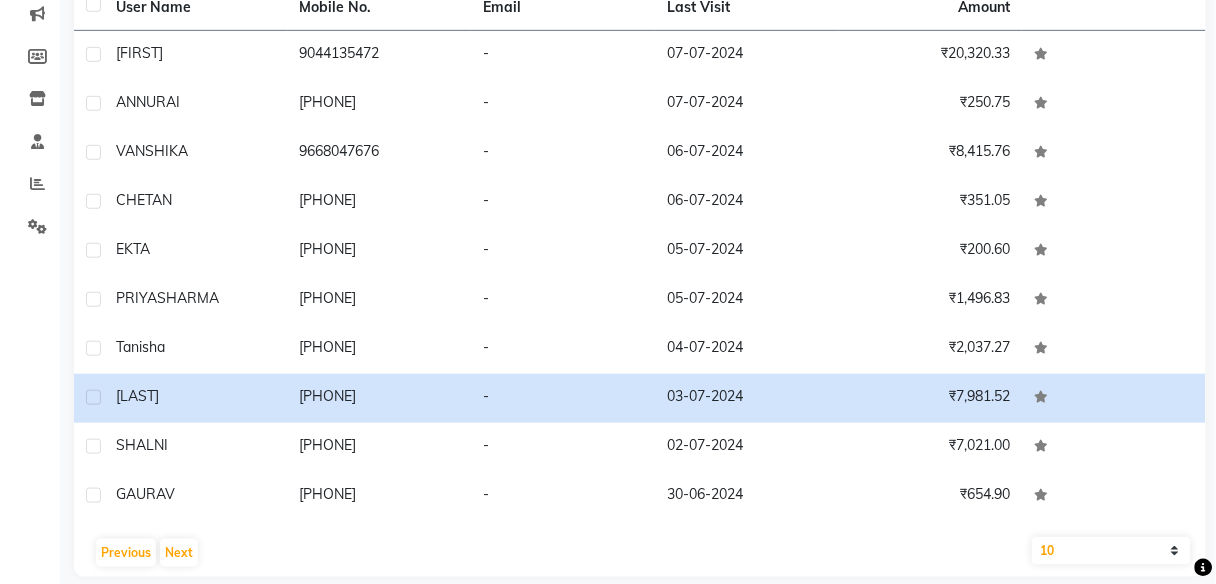 scroll, scrollTop: 264, scrollLeft: 0, axis: vertical 